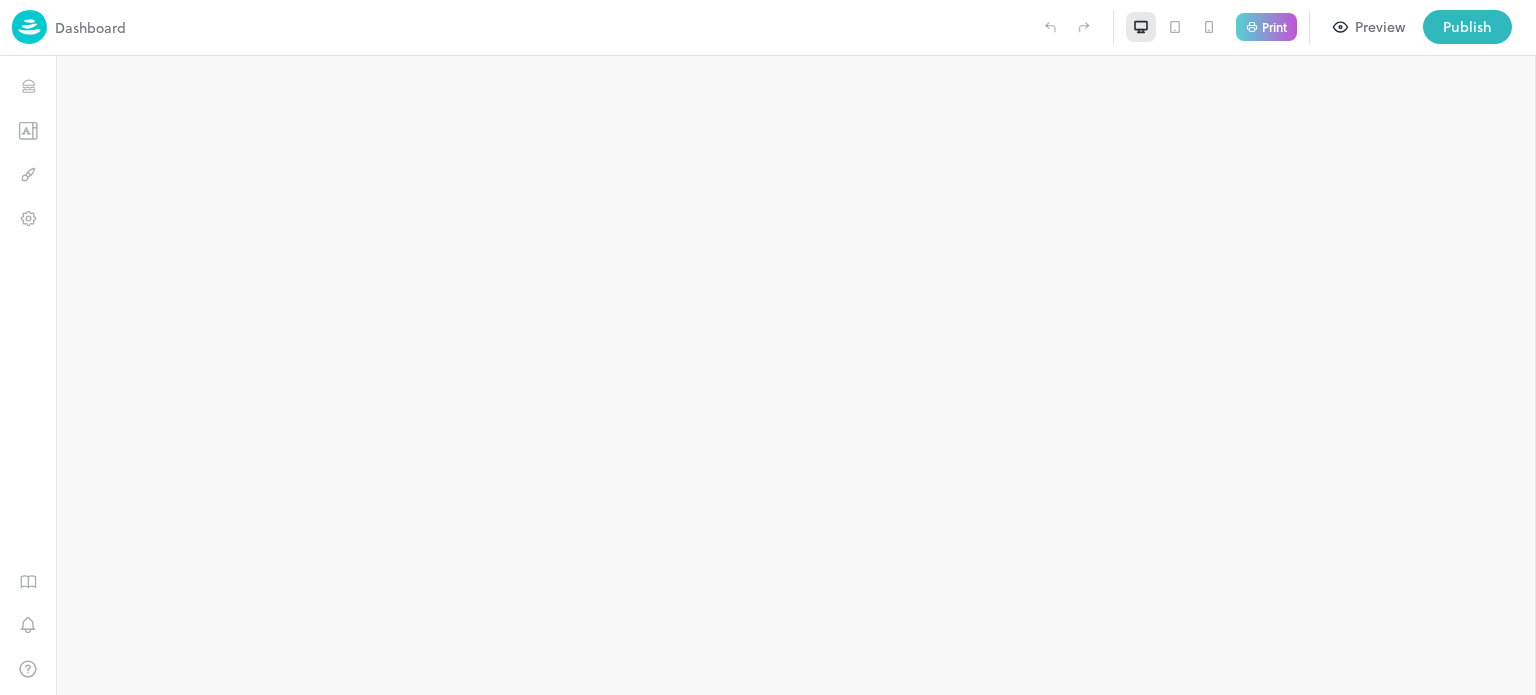 scroll, scrollTop: 0, scrollLeft: 0, axis: both 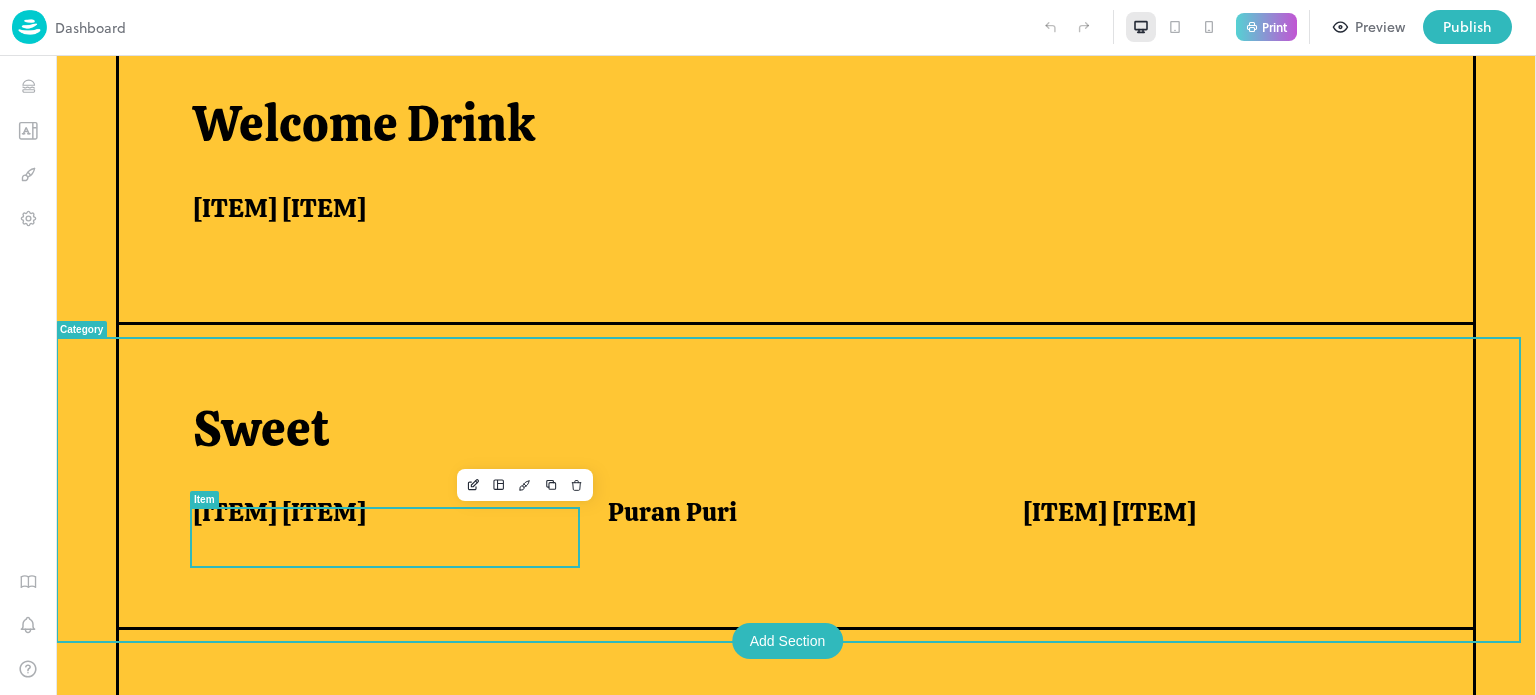 click on "[ITEM] [ITEM]" at bounding box center [388, 524] 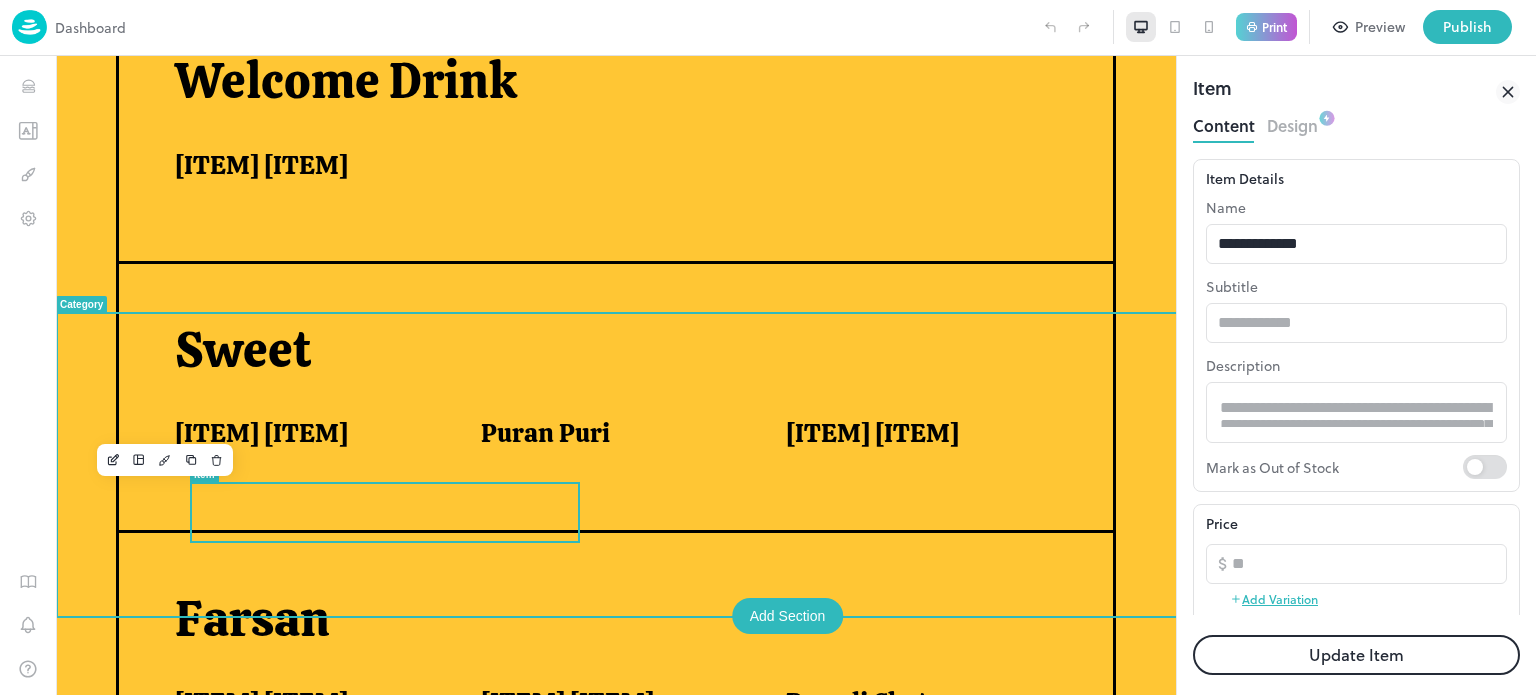 scroll, scrollTop: 0, scrollLeft: 0, axis: both 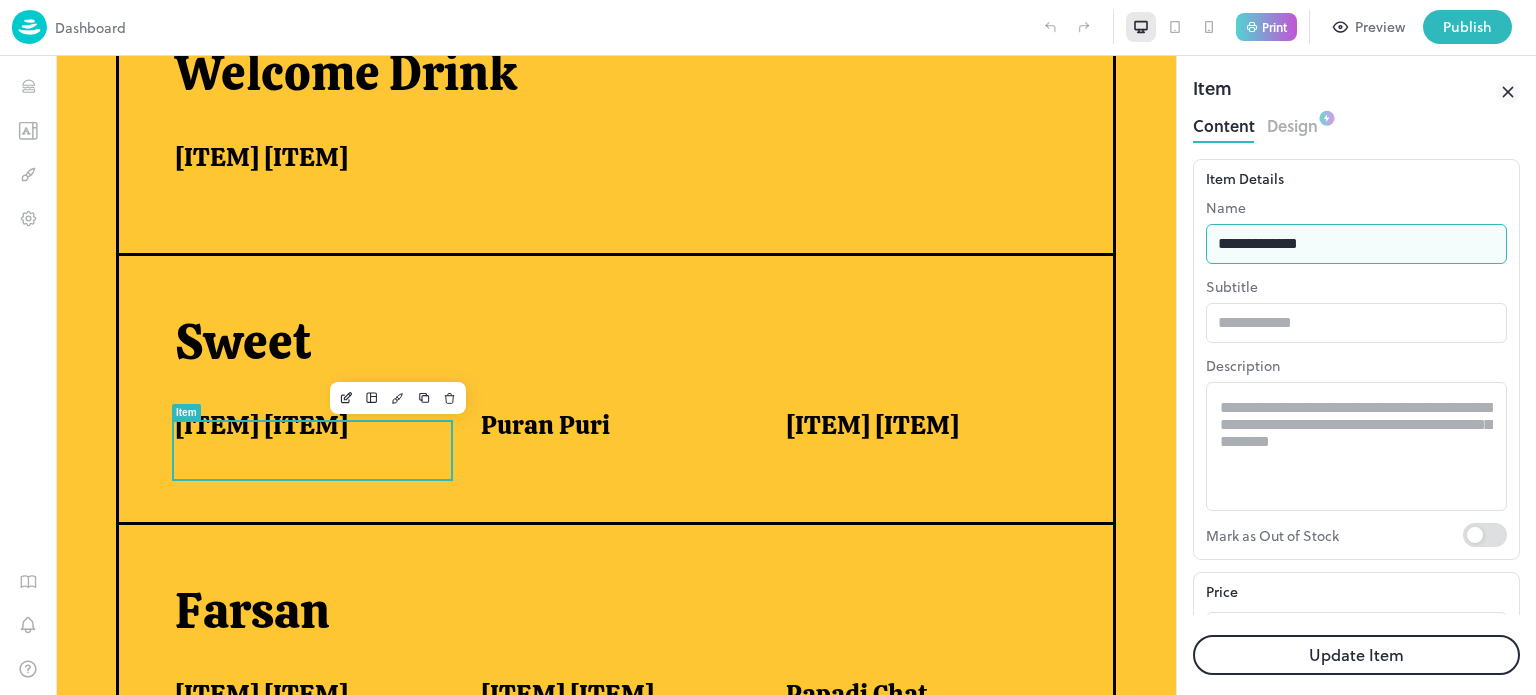 click on "**********" at bounding box center [1356, 244] 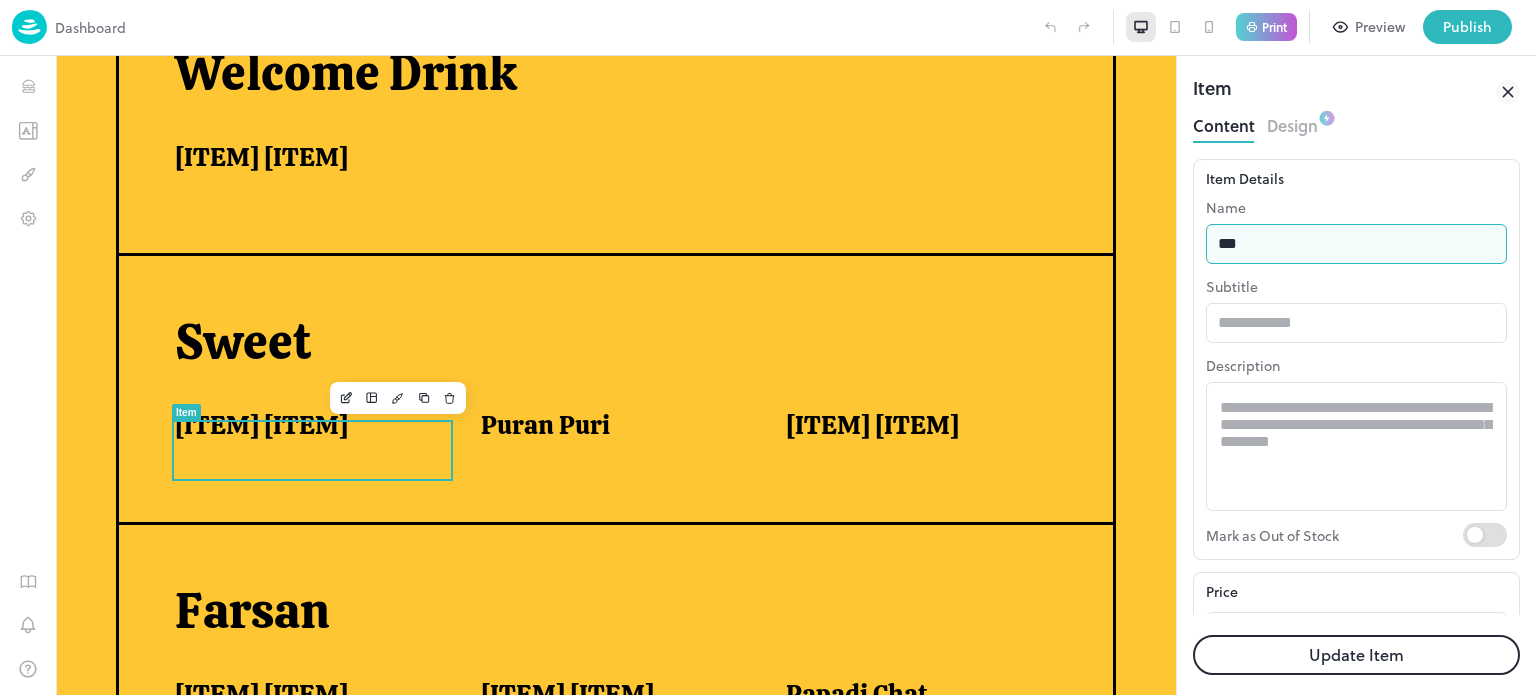 type on "**********" 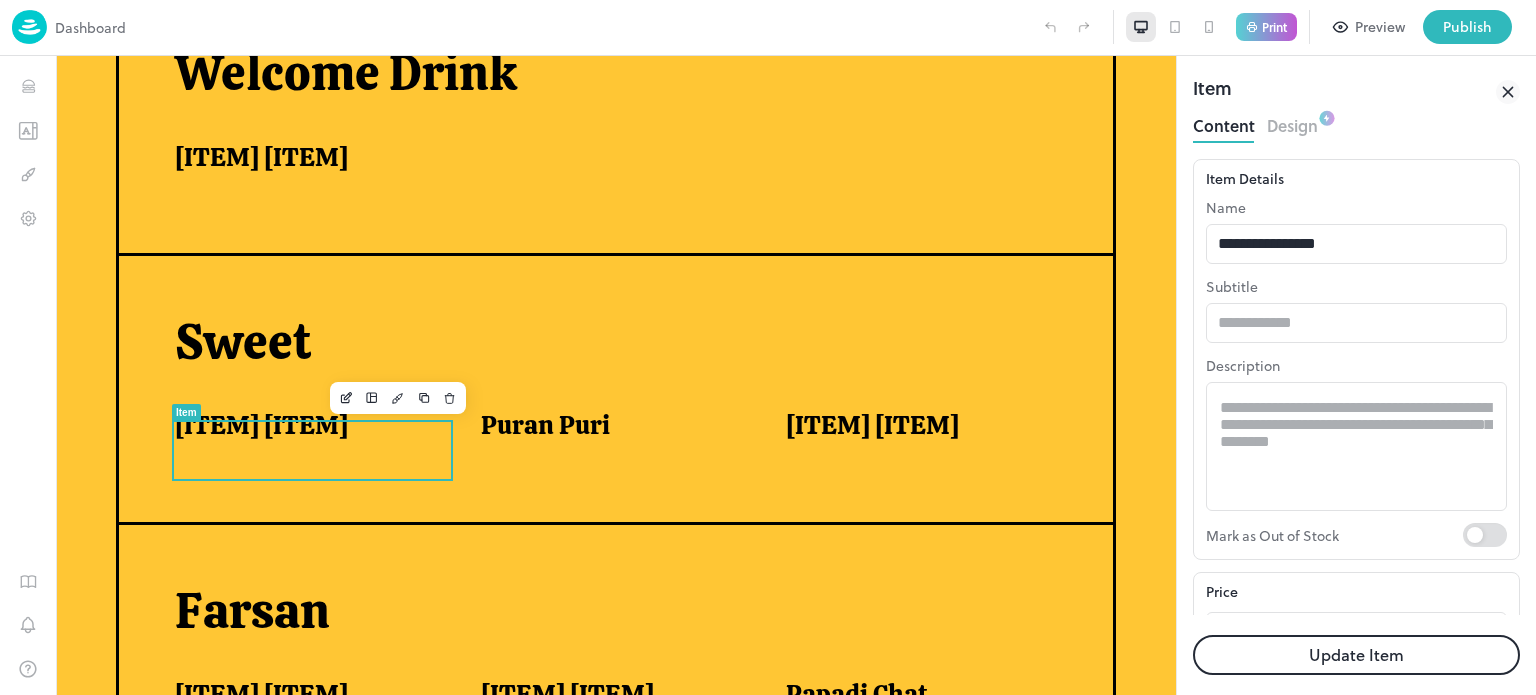 click on "Update Item" at bounding box center (1356, 655) 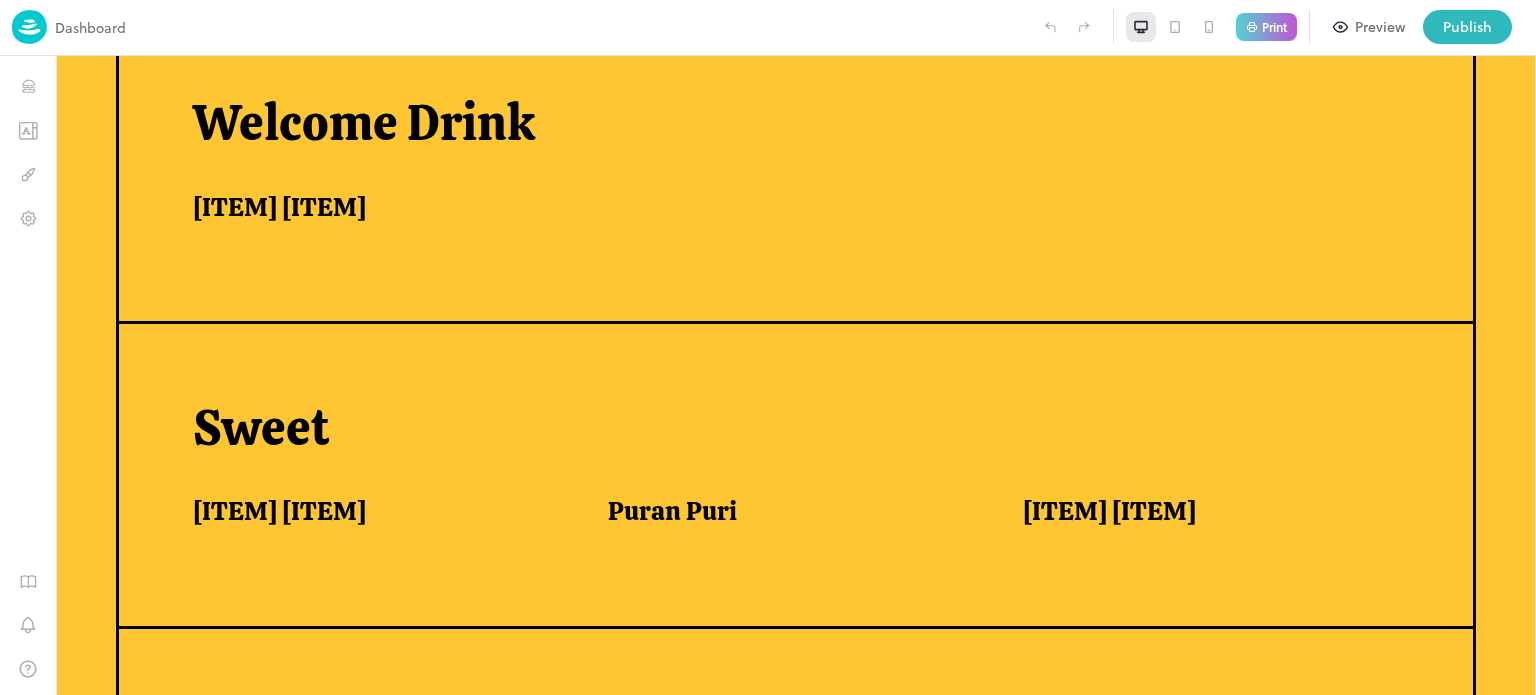 scroll, scrollTop: 583, scrollLeft: 0, axis: vertical 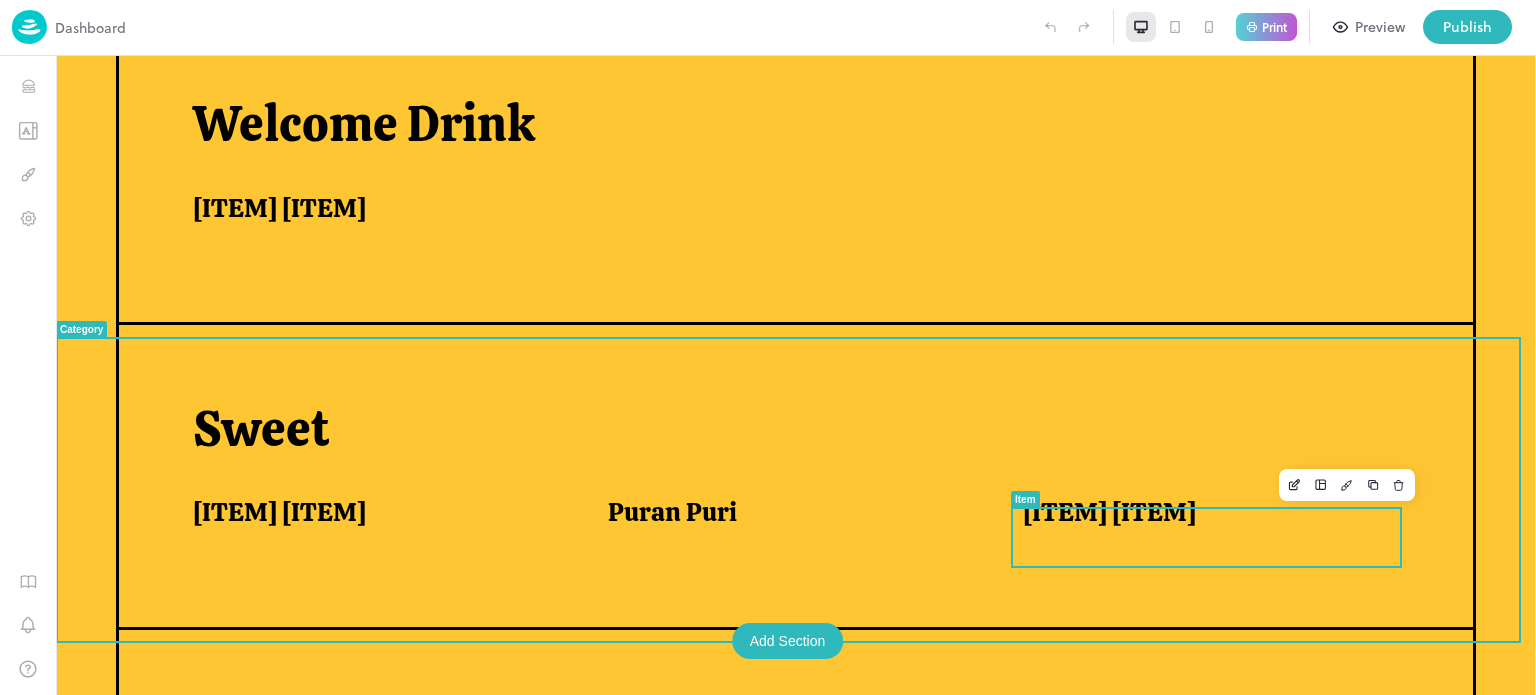 click on "[ITEM] [ITEM]" at bounding box center [1109, 512] 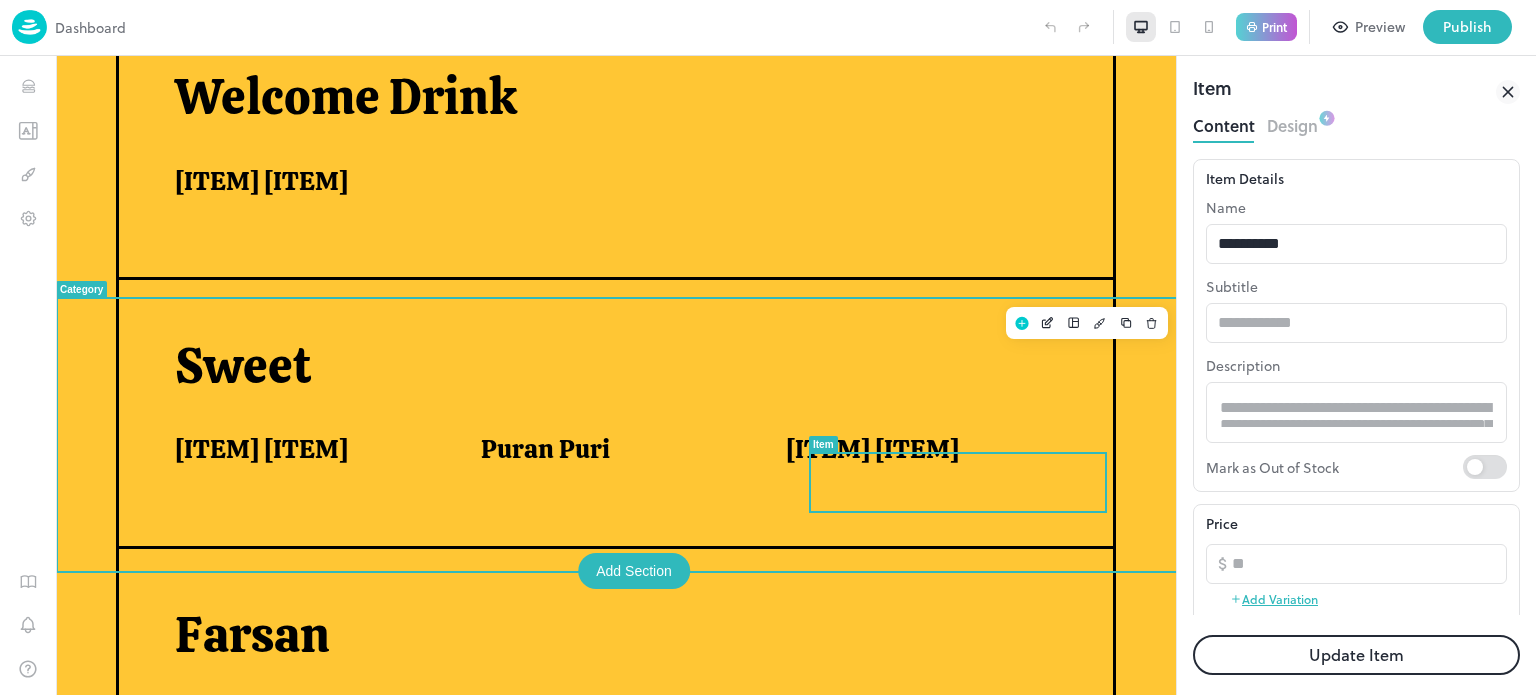 scroll, scrollTop: 616, scrollLeft: 0, axis: vertical 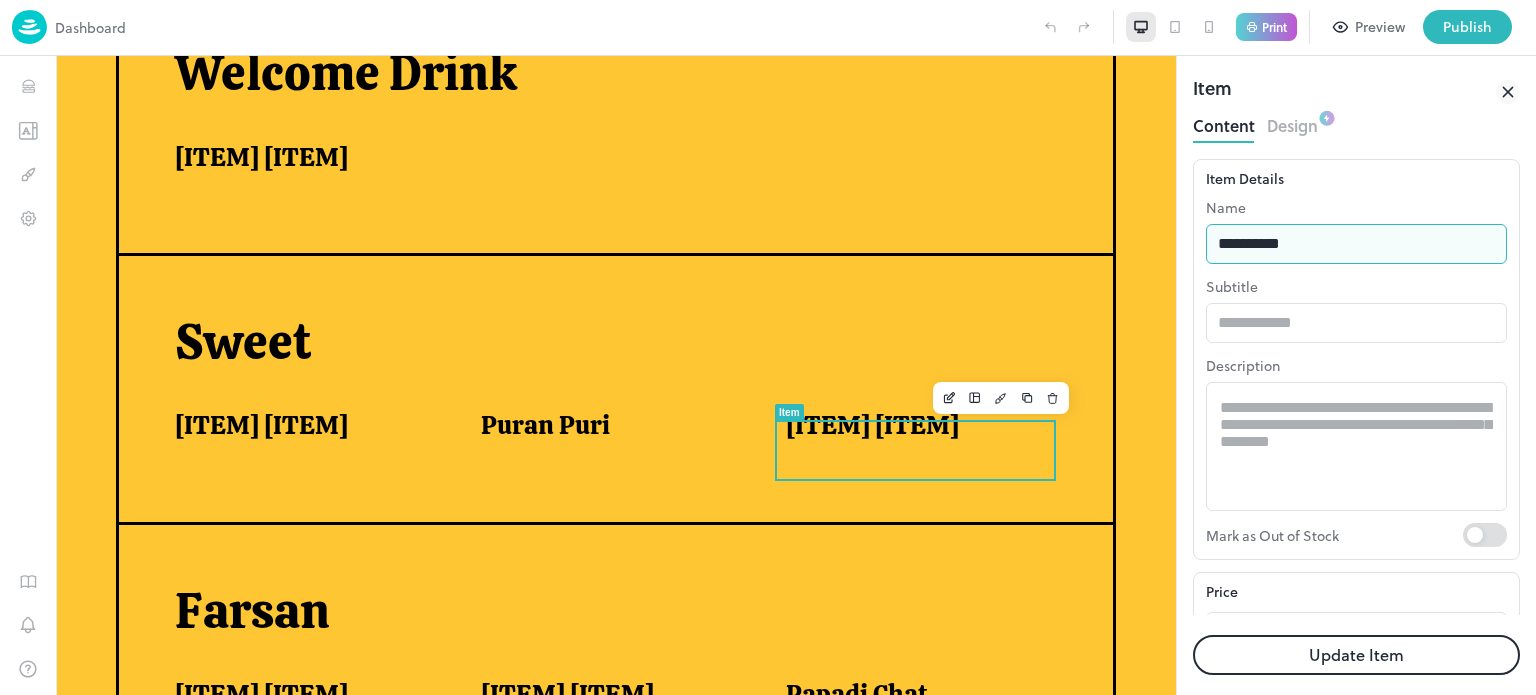 click on "**********" at bounding box center [1356, 244] 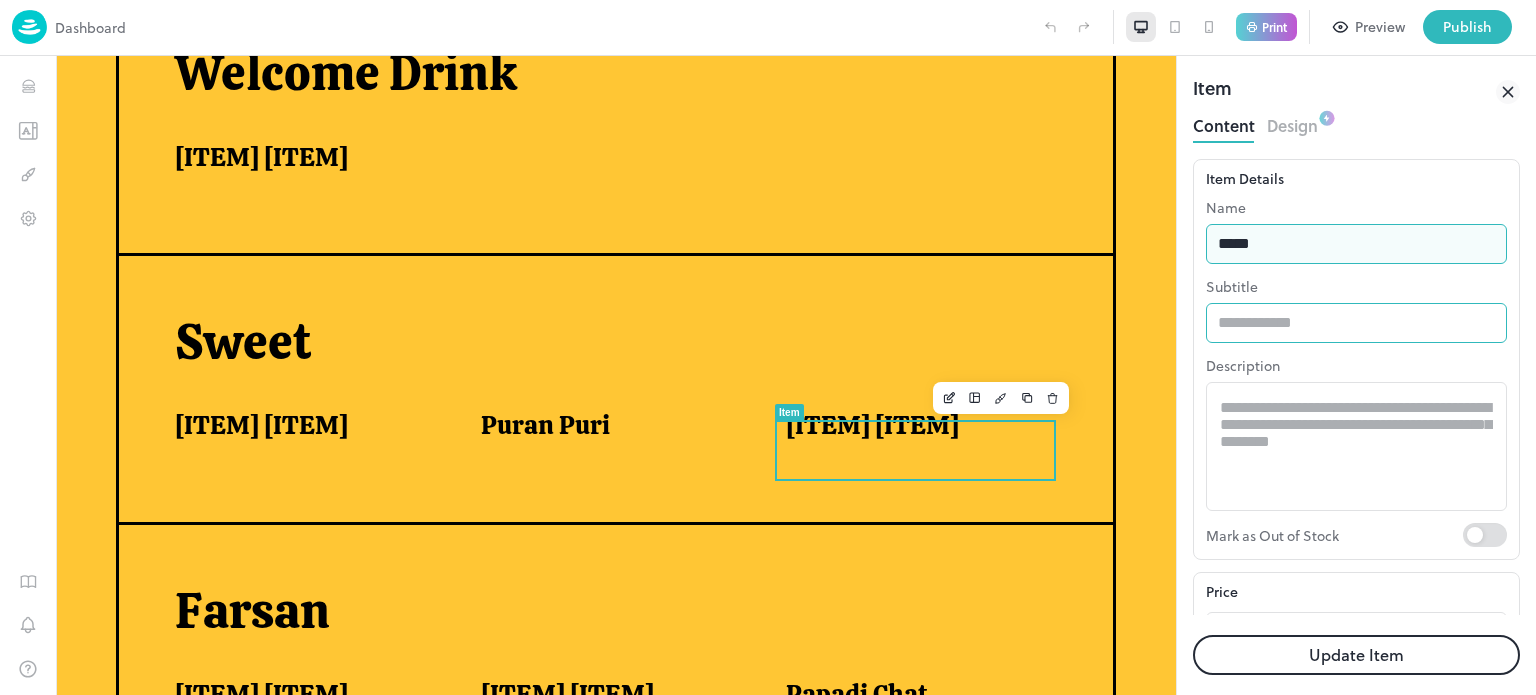 type on "**********" 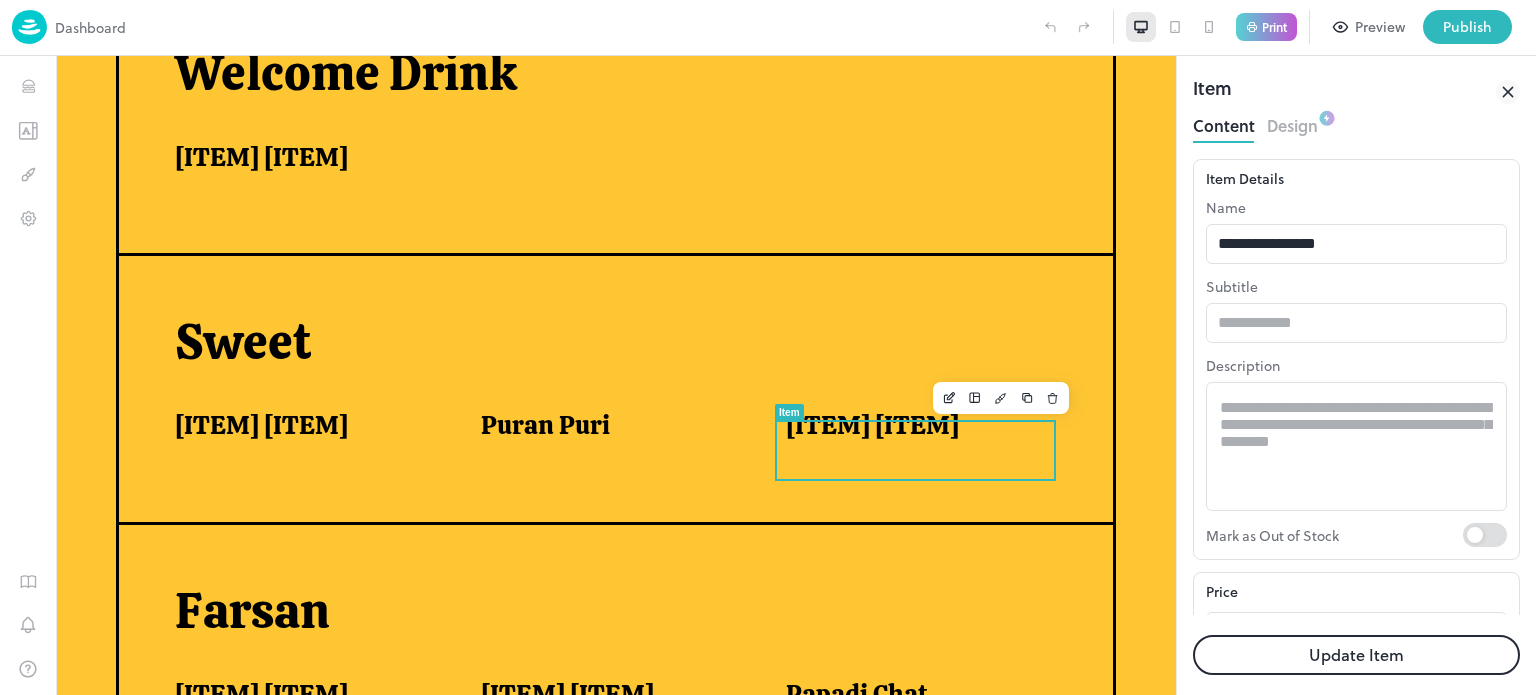 click on "Update Item" at bounding box center [1356, 655] 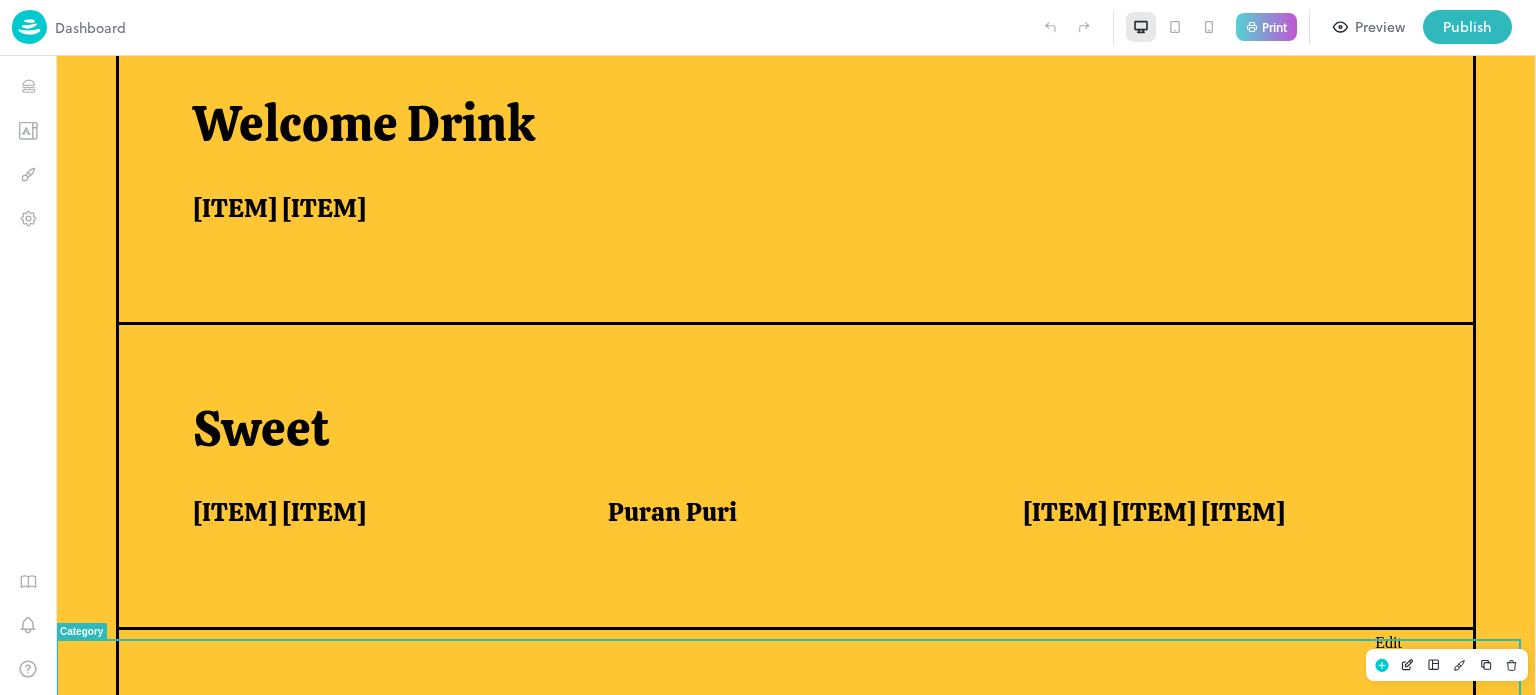 scroll, scrollTop: 808, scrollLeft: 0, axis: vertical 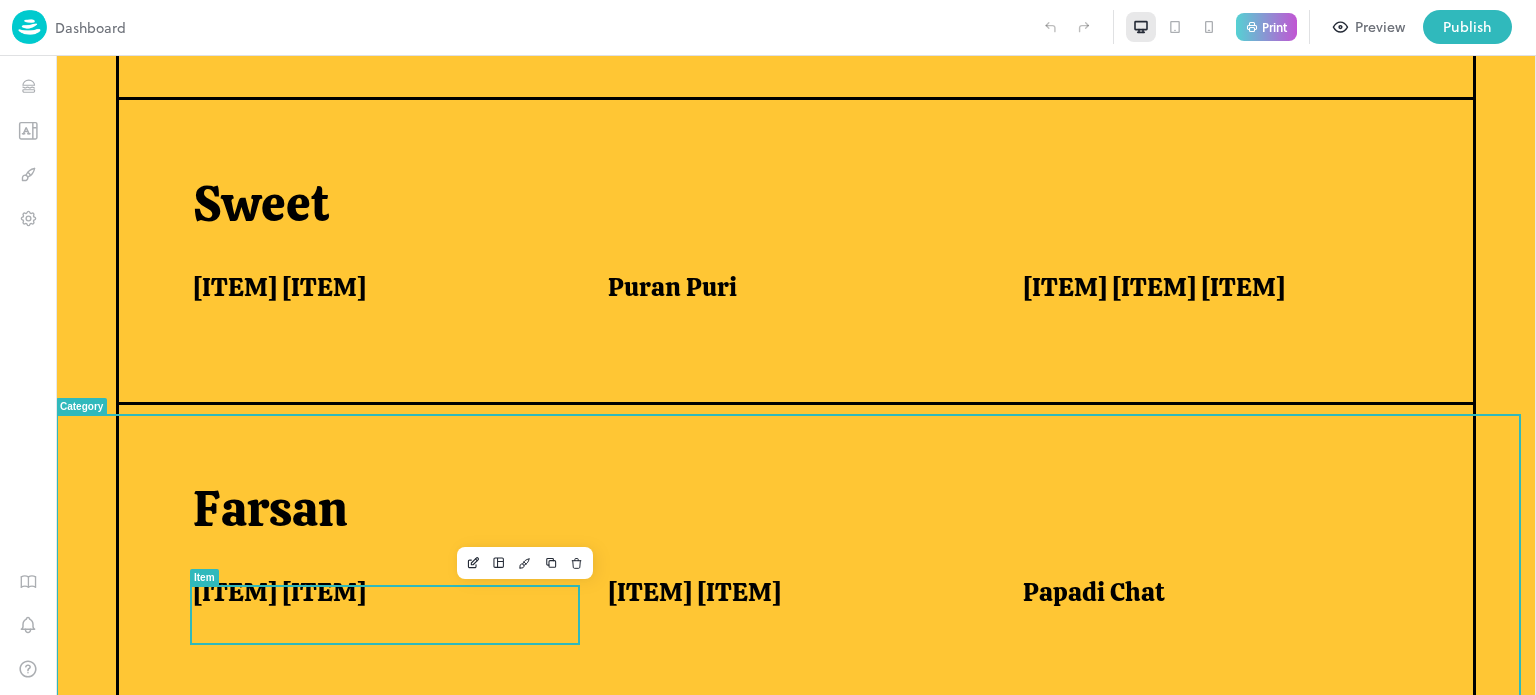 click on "[ITEM] [ITEM]" at bounding box center [279, 592] 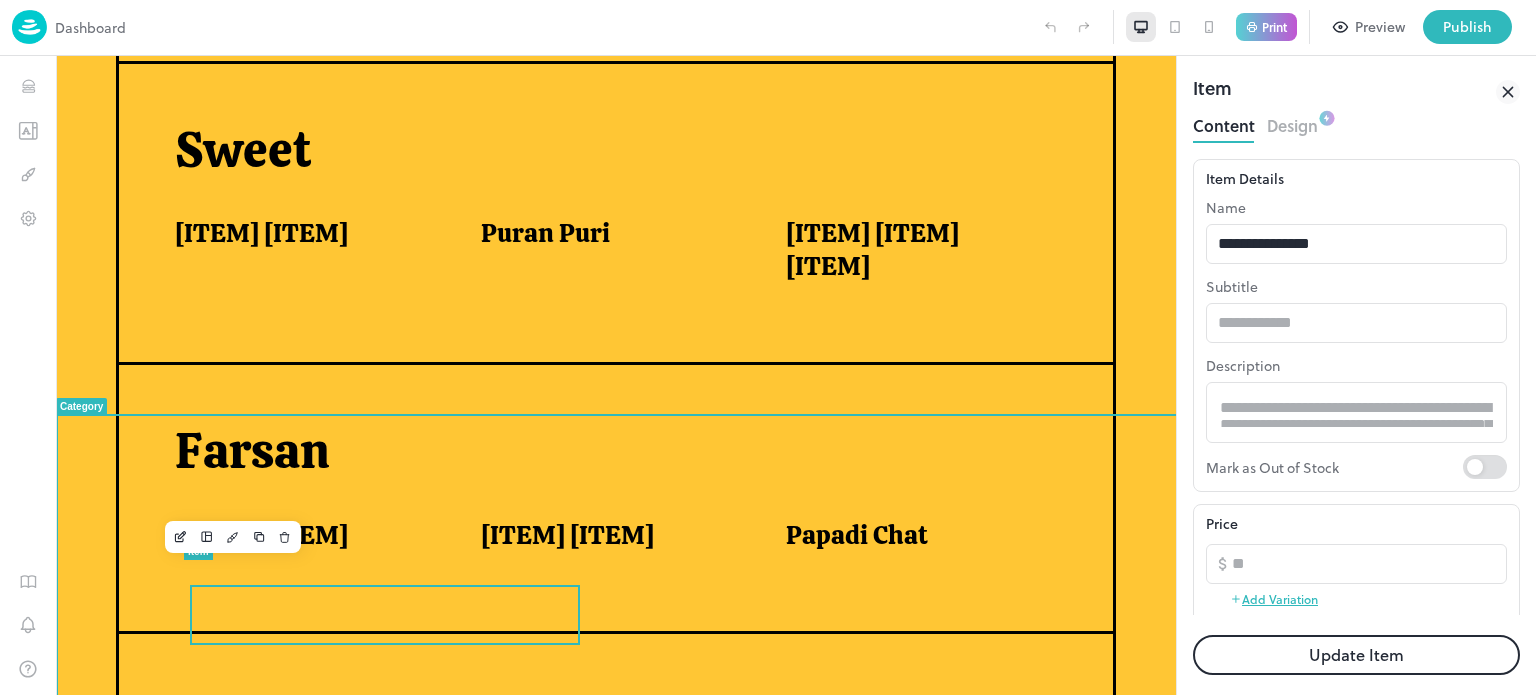 scroll, scrollTop: 0, scrollLeft: 0, axis: both 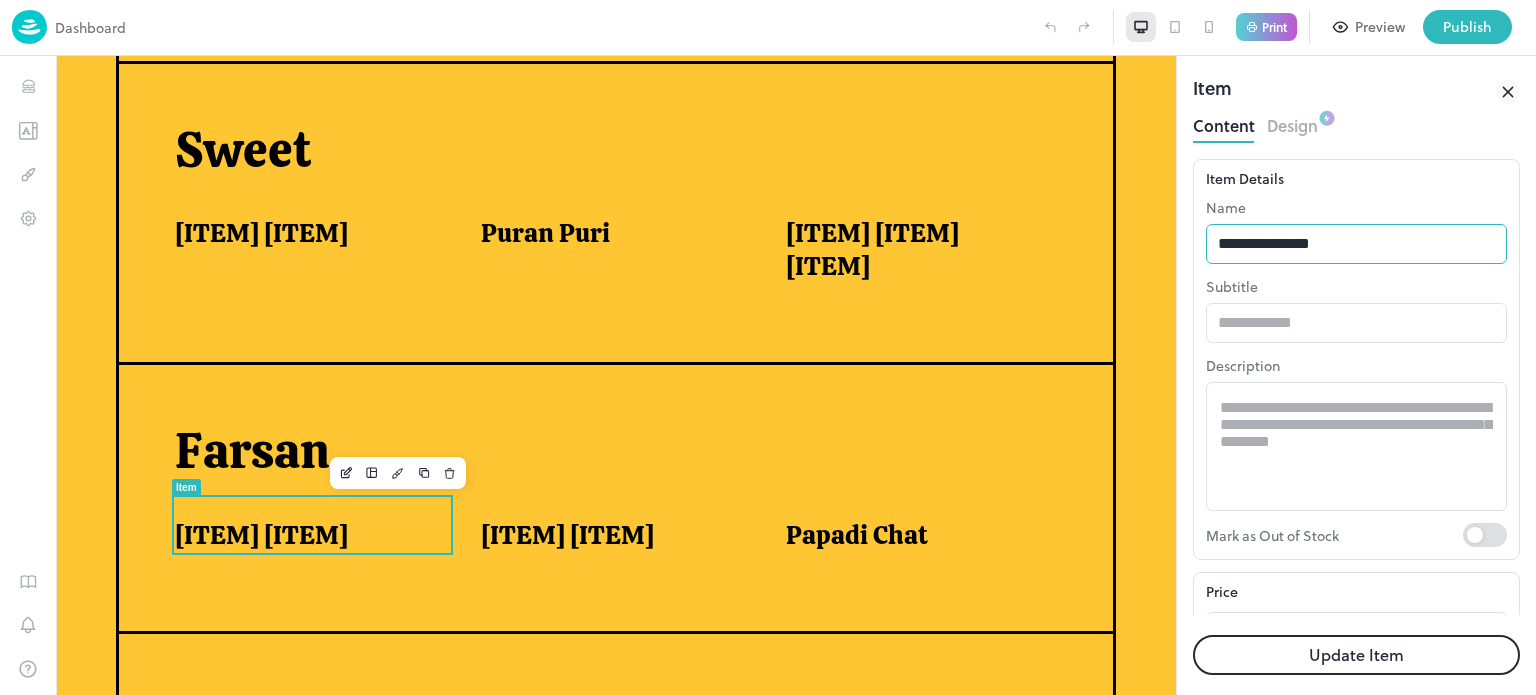 drag, startPoint x: 1277, startPoint y: 263, endPoint x: 1269, endPoint y: 255, distance: 11.313708 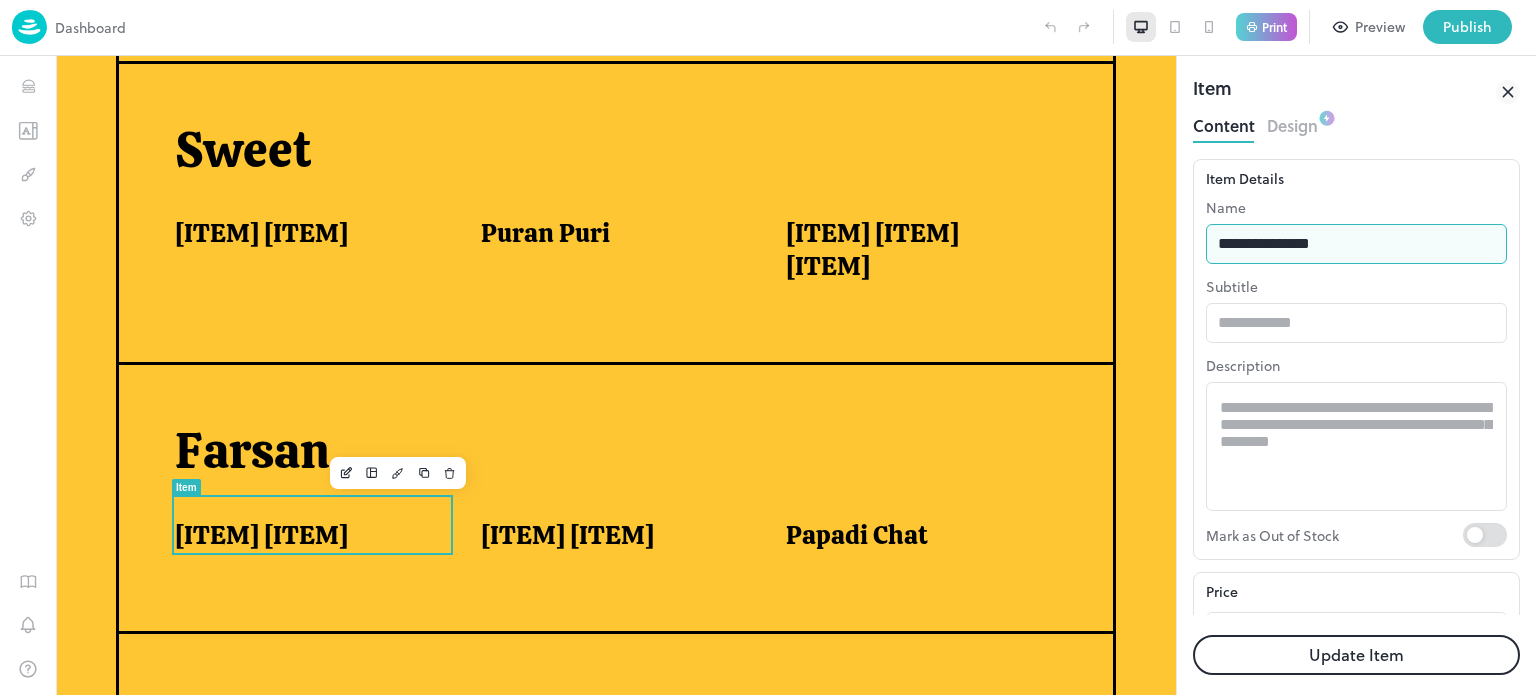 click on "**********" at bounding box center [1356, 244] 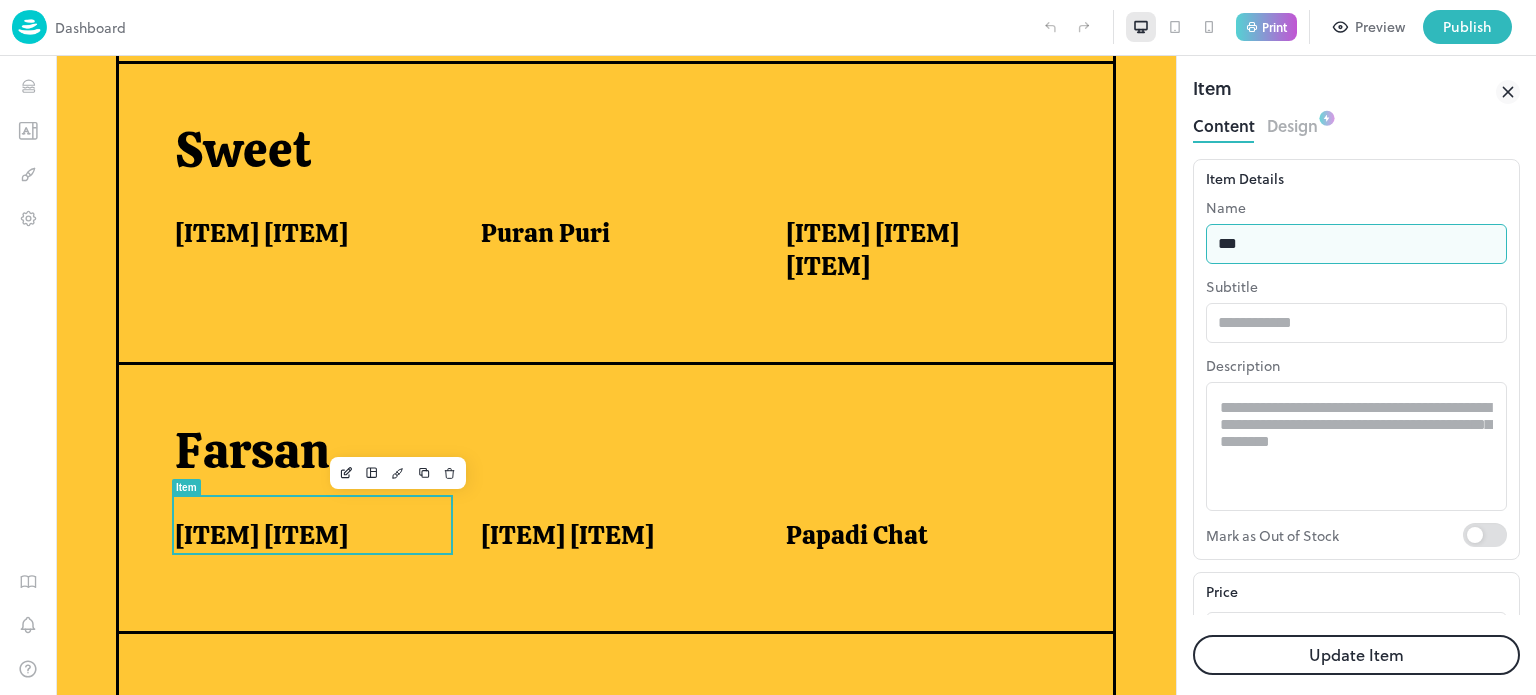 type on "**********" 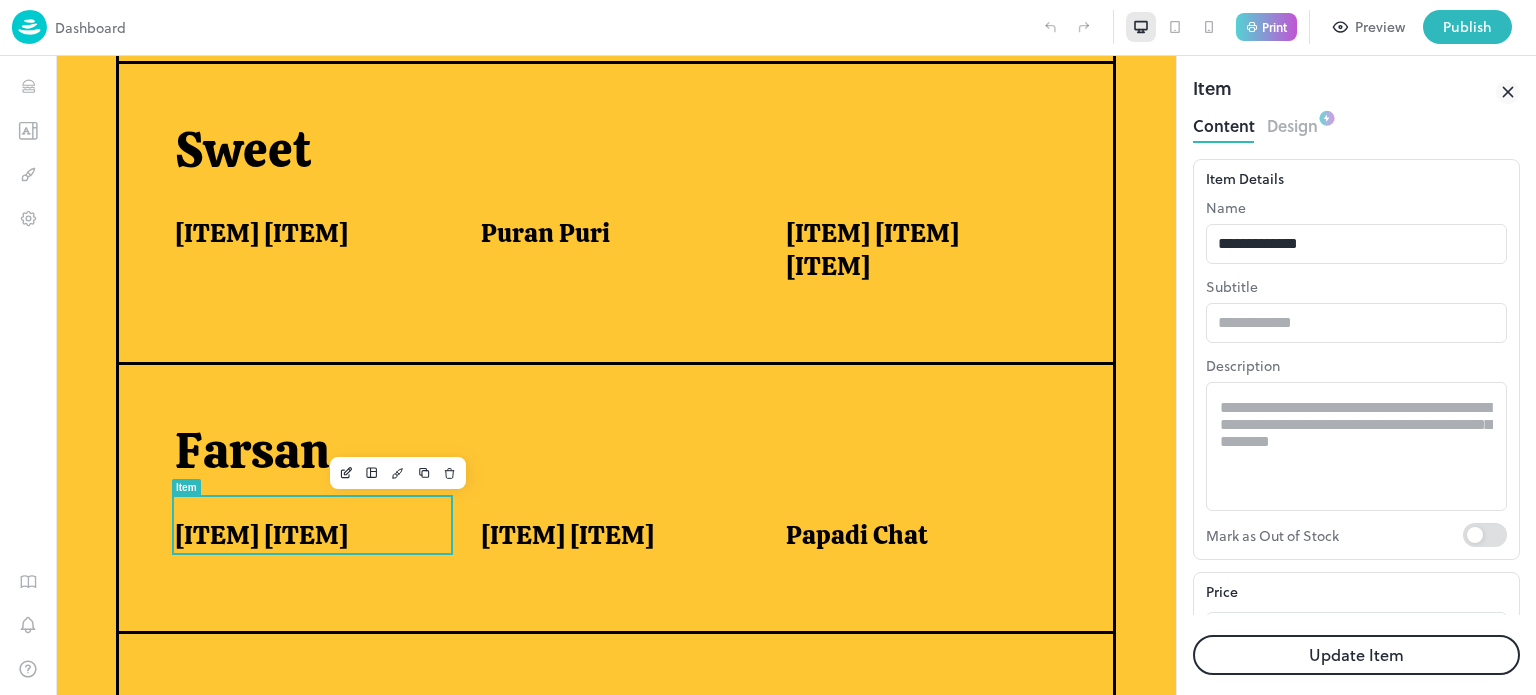 click on "Update Item" at bounding box center [1356, 655] 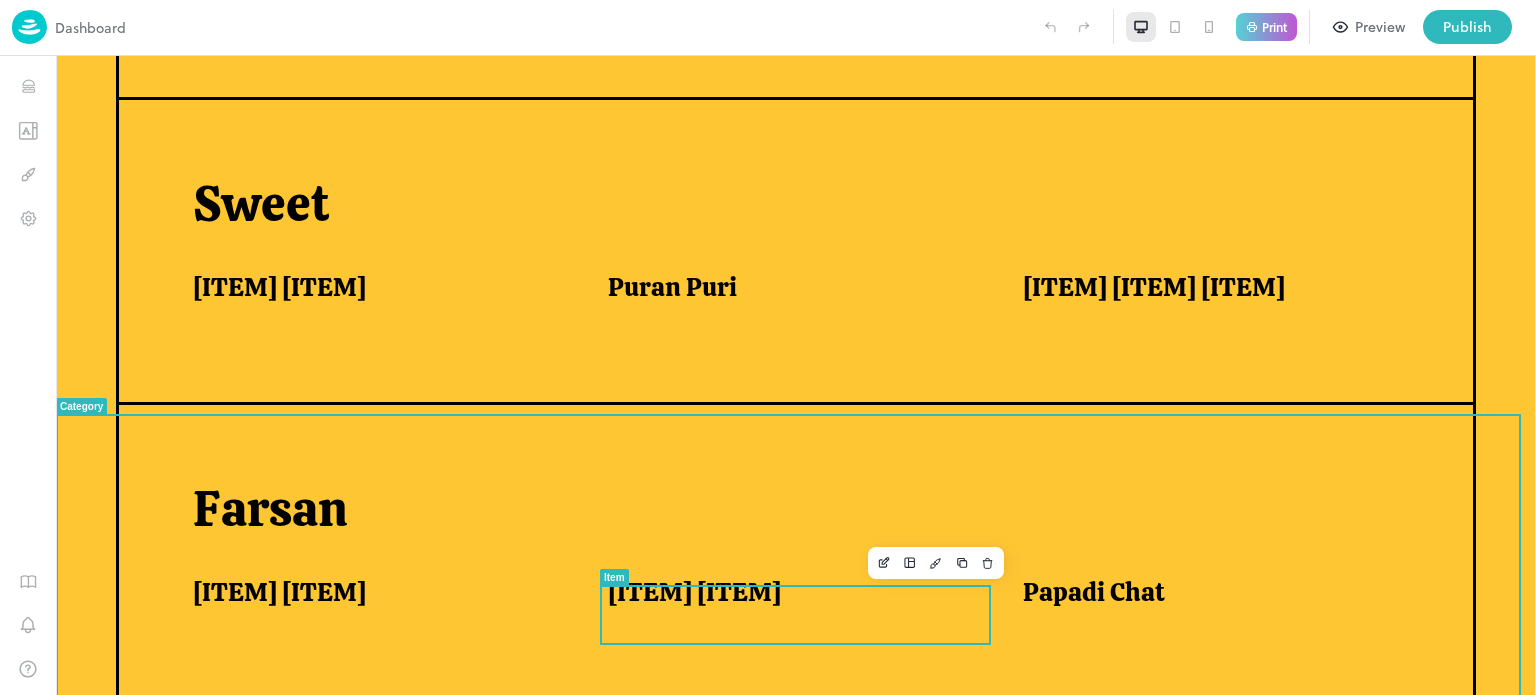 click on "[ITEM] [ITEM]" at bounding box center [803, 604] 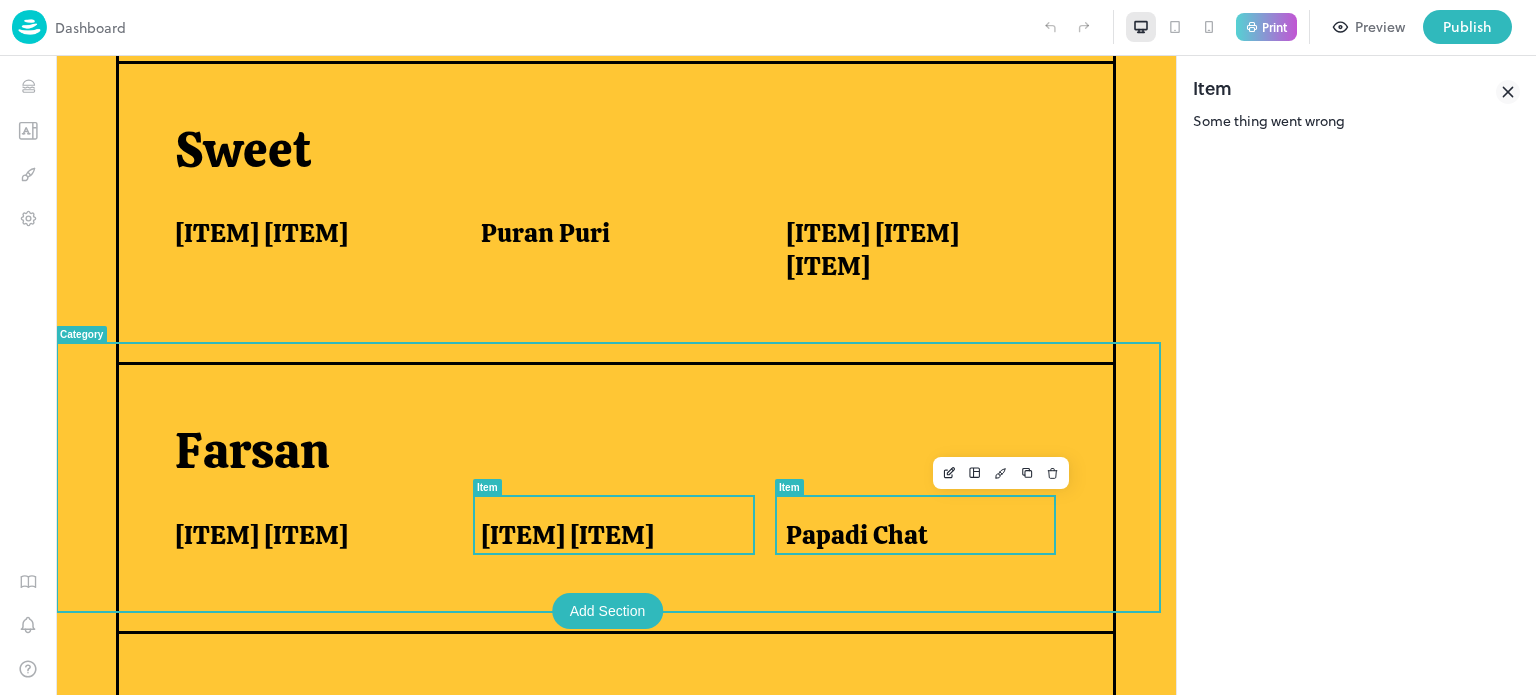 click on "Papadi Chat" at bounding box center [927, 547] 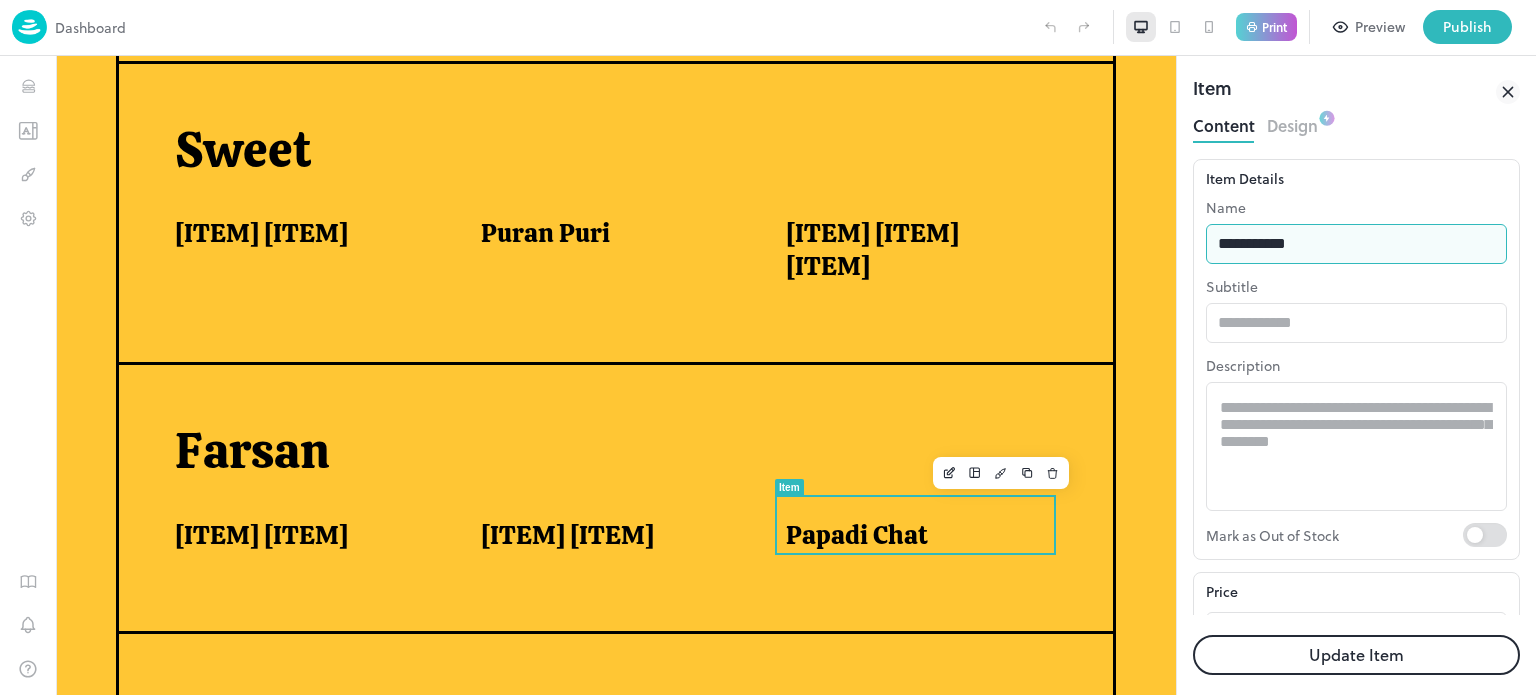 click on "**********" at bounding box center (1356, 244) 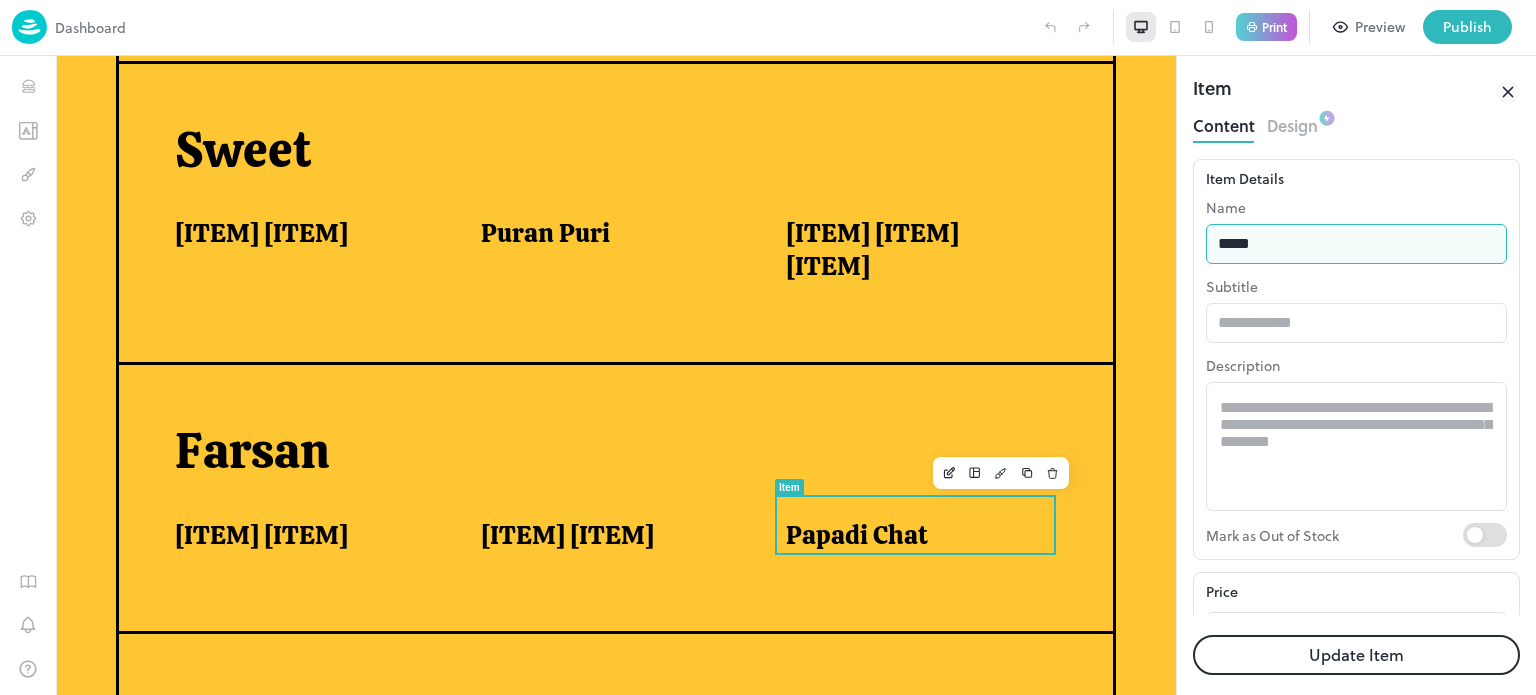 type on "**********" 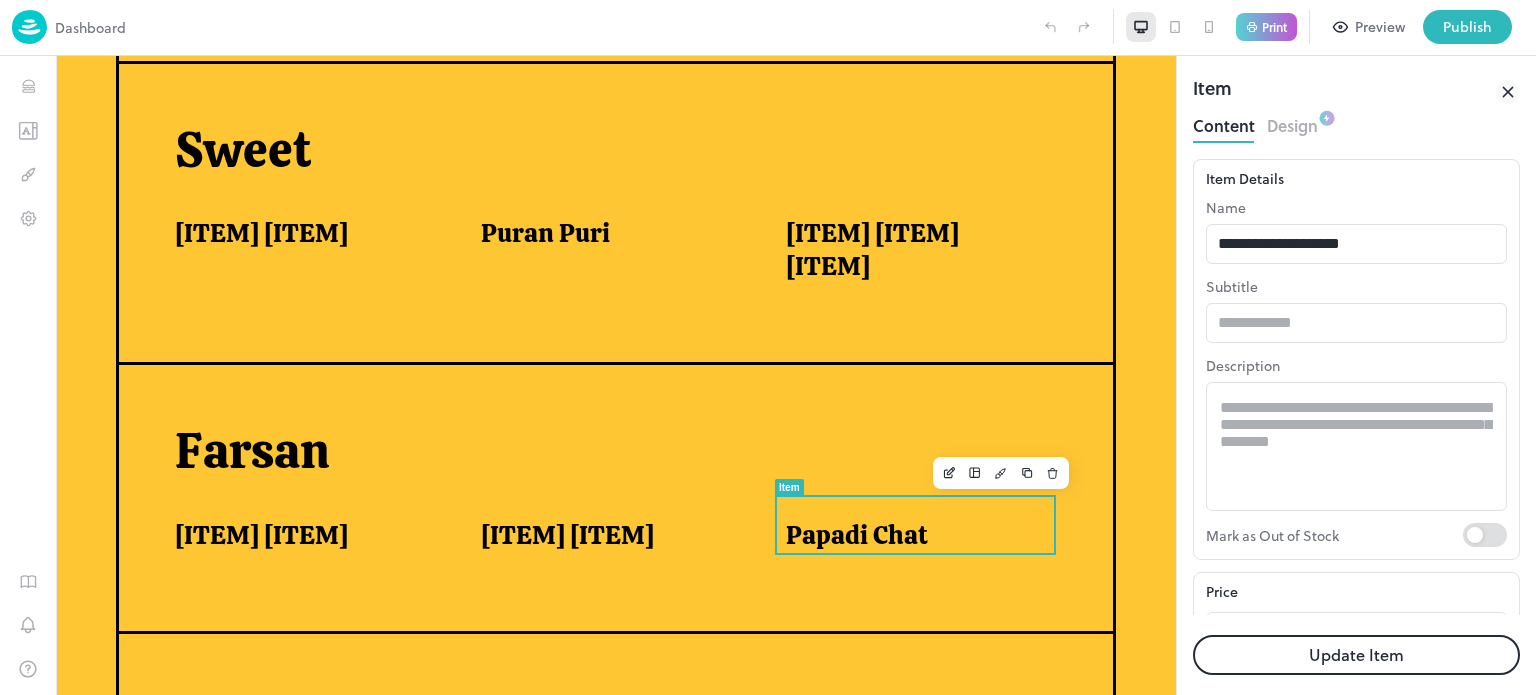 click on "Update Item" at bounding box center [1356, 655] 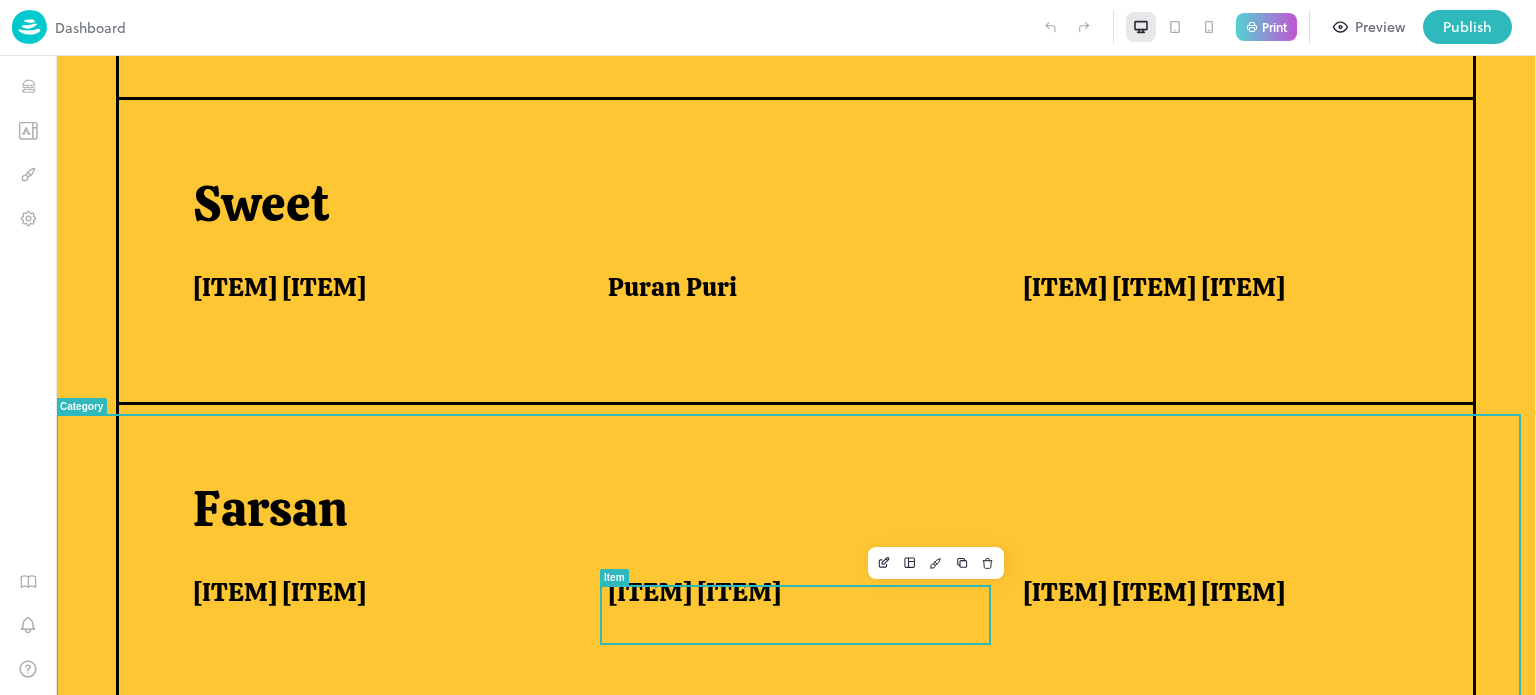 click on "[ITEM] [ITEM]" at bounding box center (803, 604) 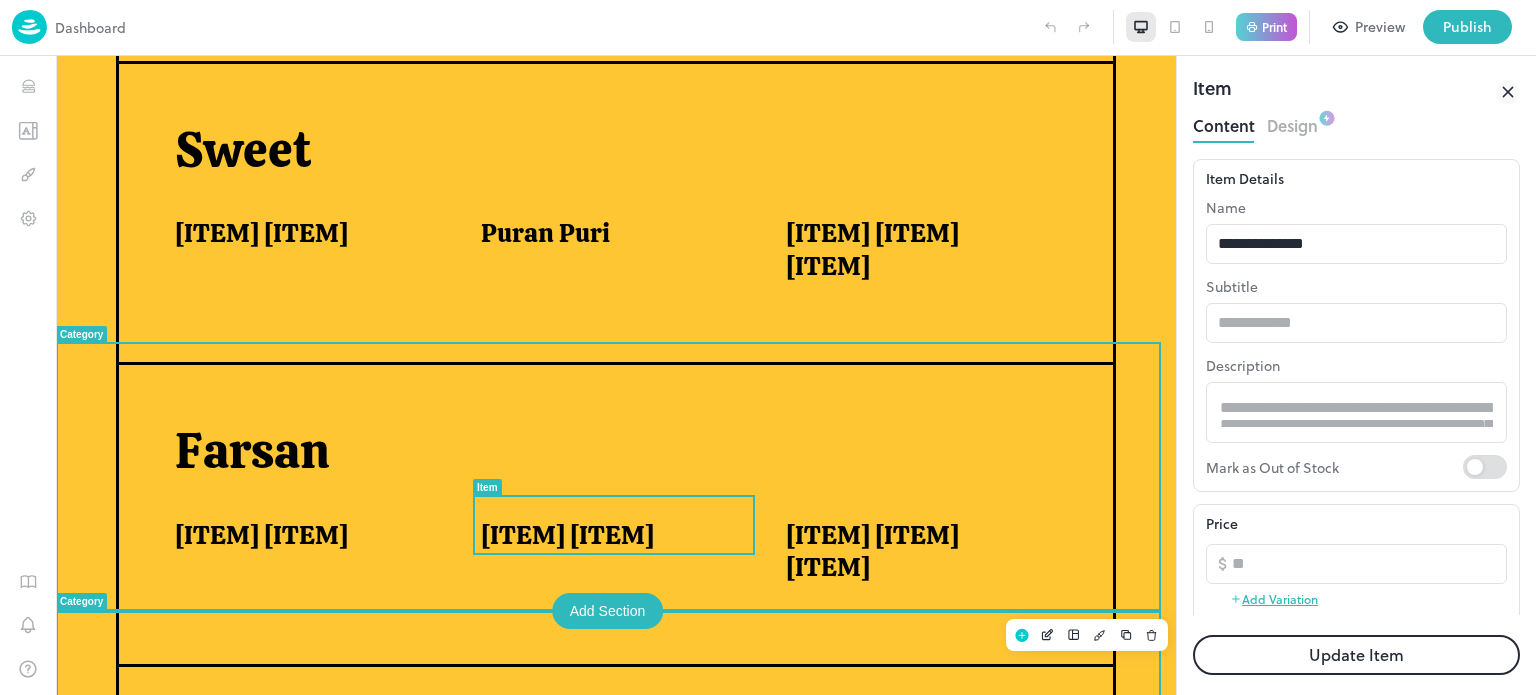 scroll, scrollTop: 0, scrollLeft: 0, axis: both 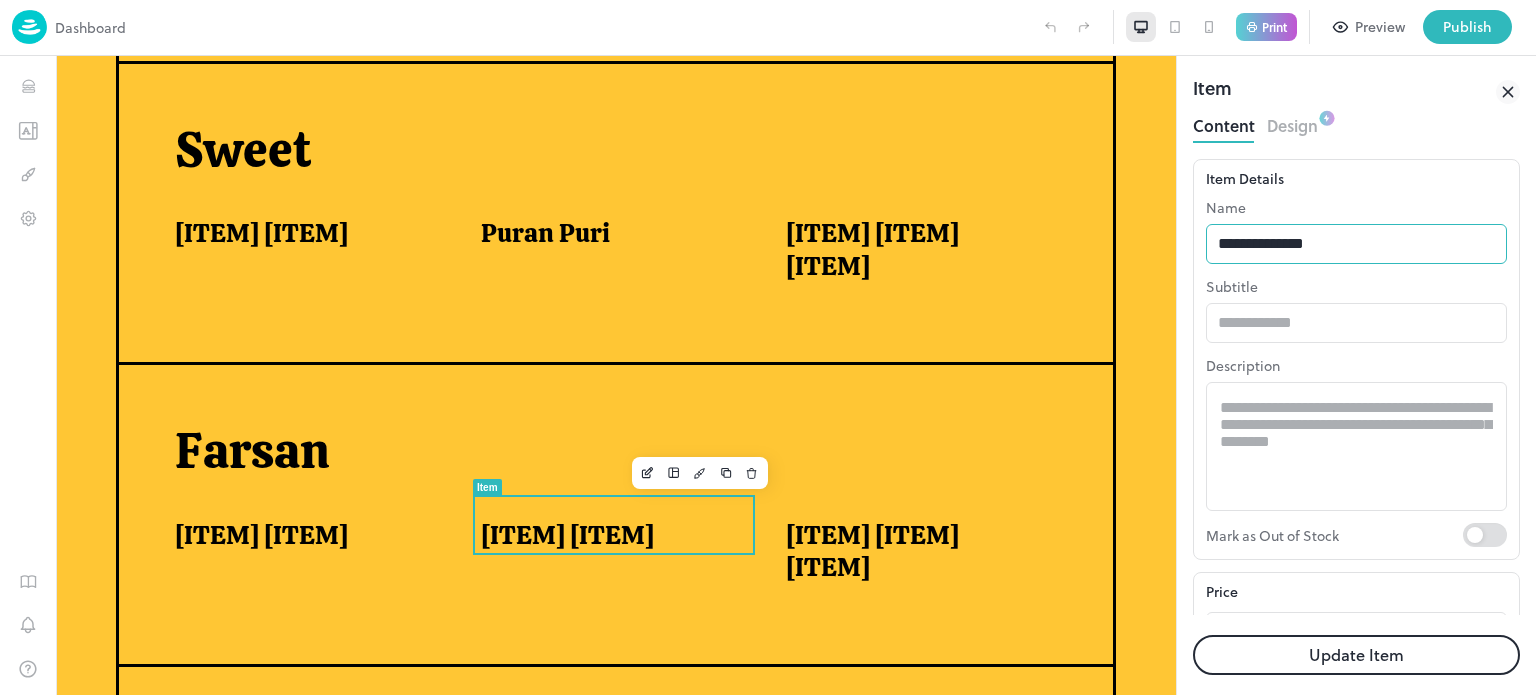 click on "**********" at bounding box center [1356, 244] 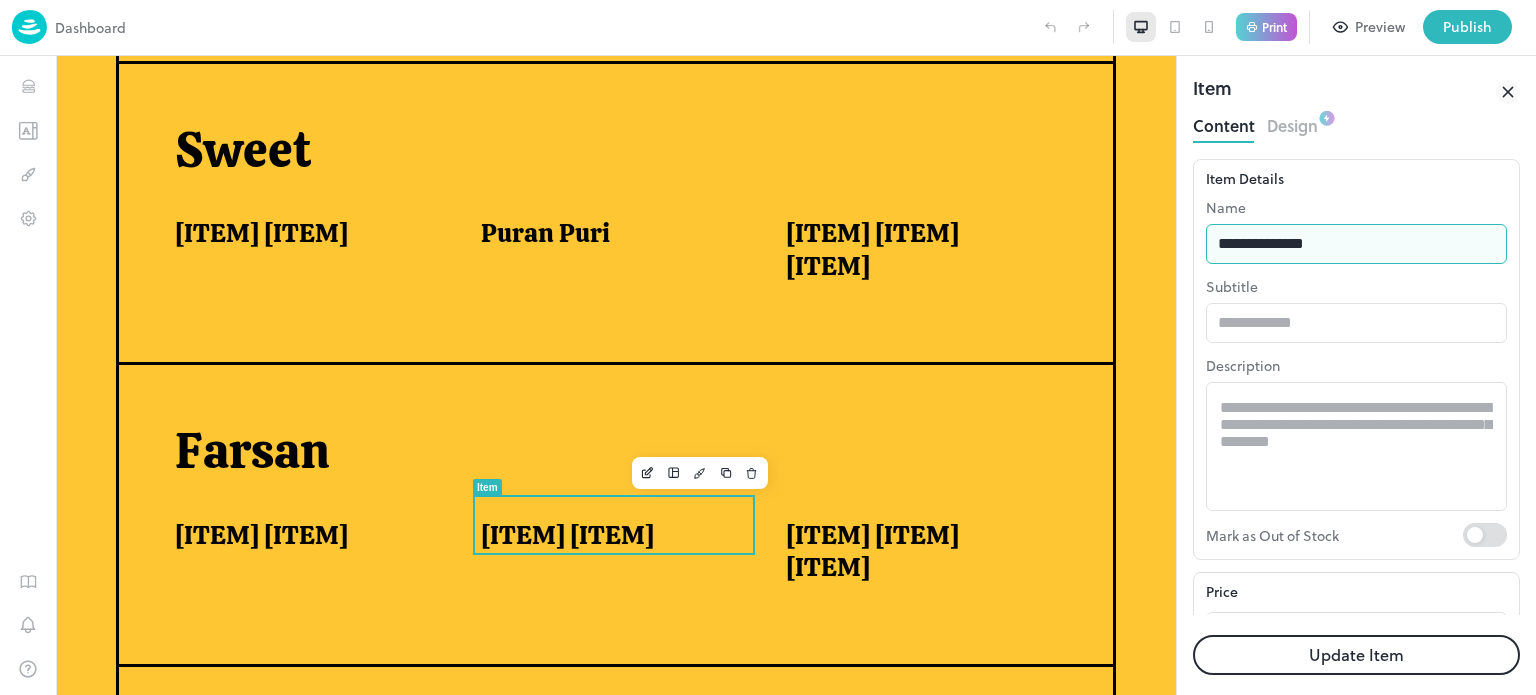 click on "**********" at bounding box center (1356, 244) 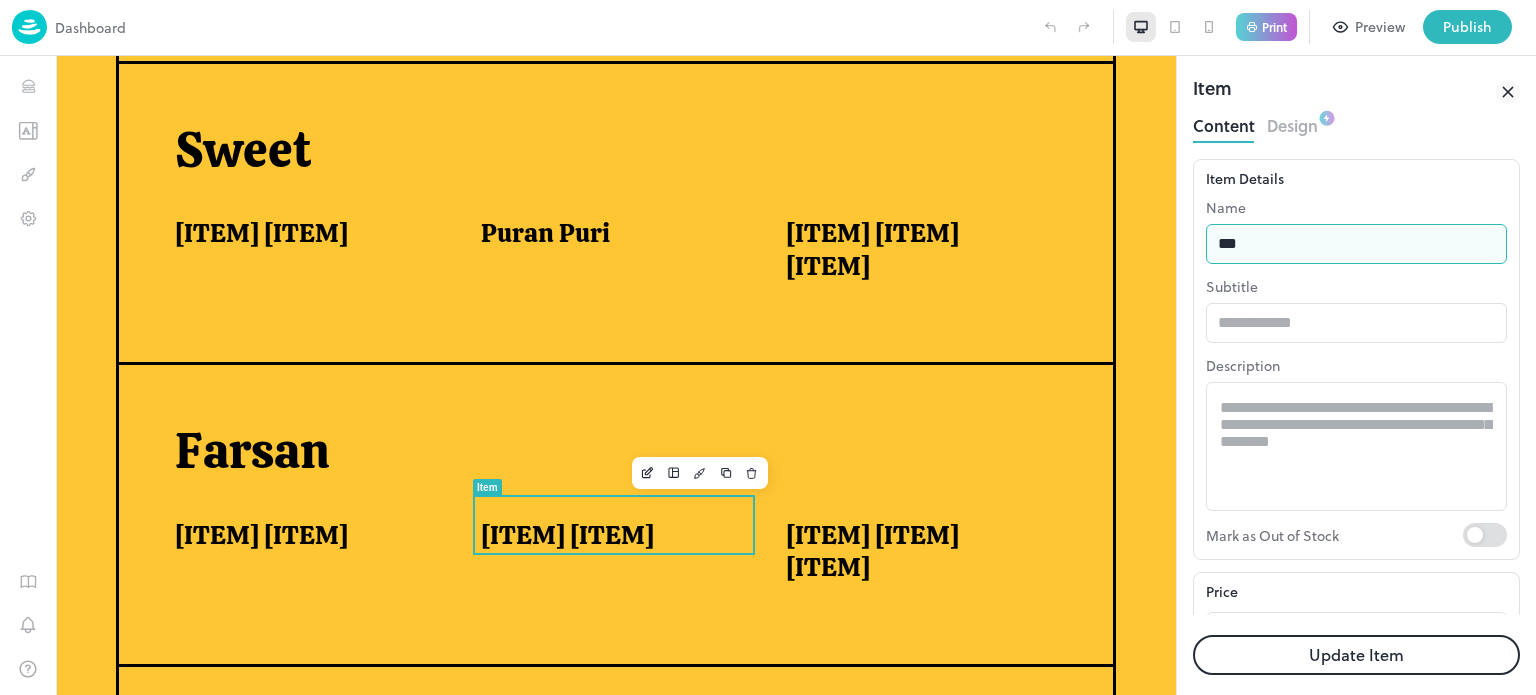 type on "**********" 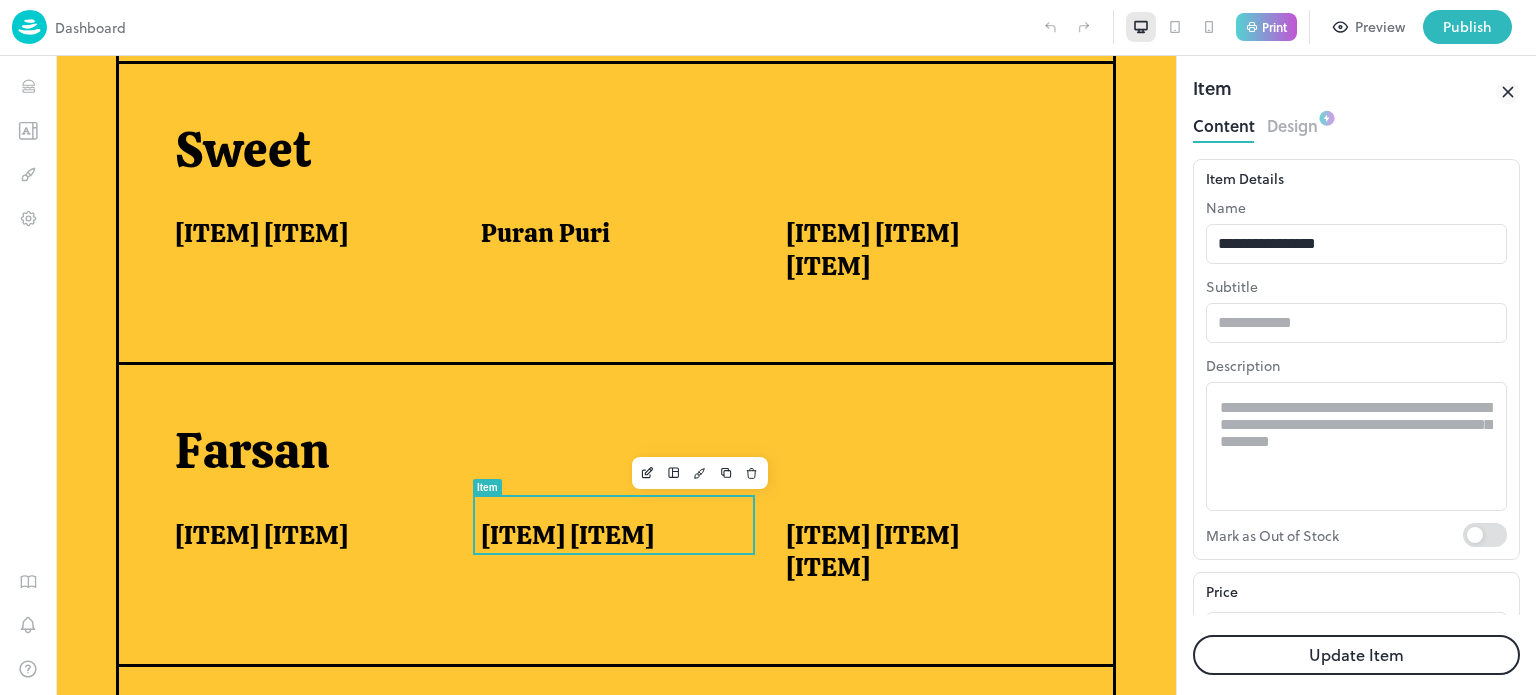 click on "Update Item" at bounding box center [1356, 655] 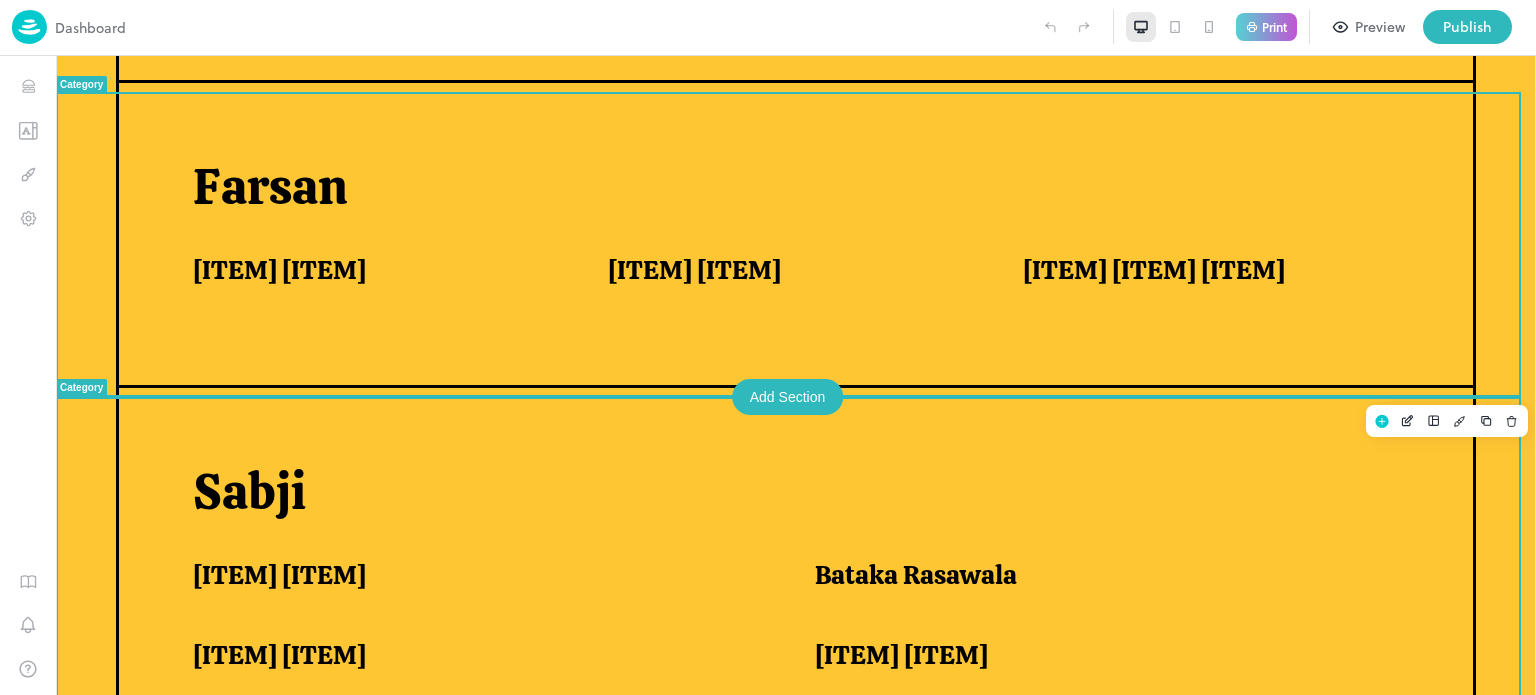 scroll, scrollTop: 1134, scrollLeft: 0, axis: vertical 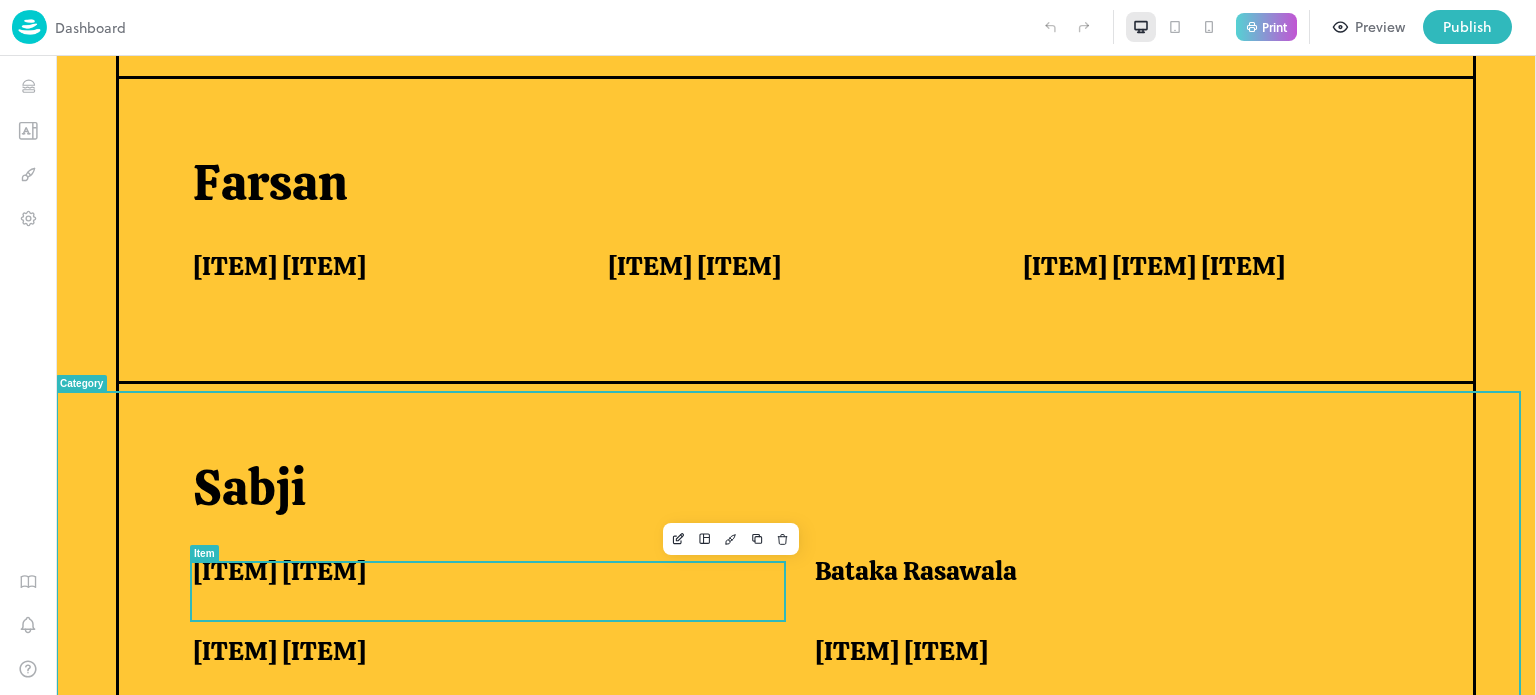 click on "[ITEM] [ITEM]" at bounding box center (279, 571) 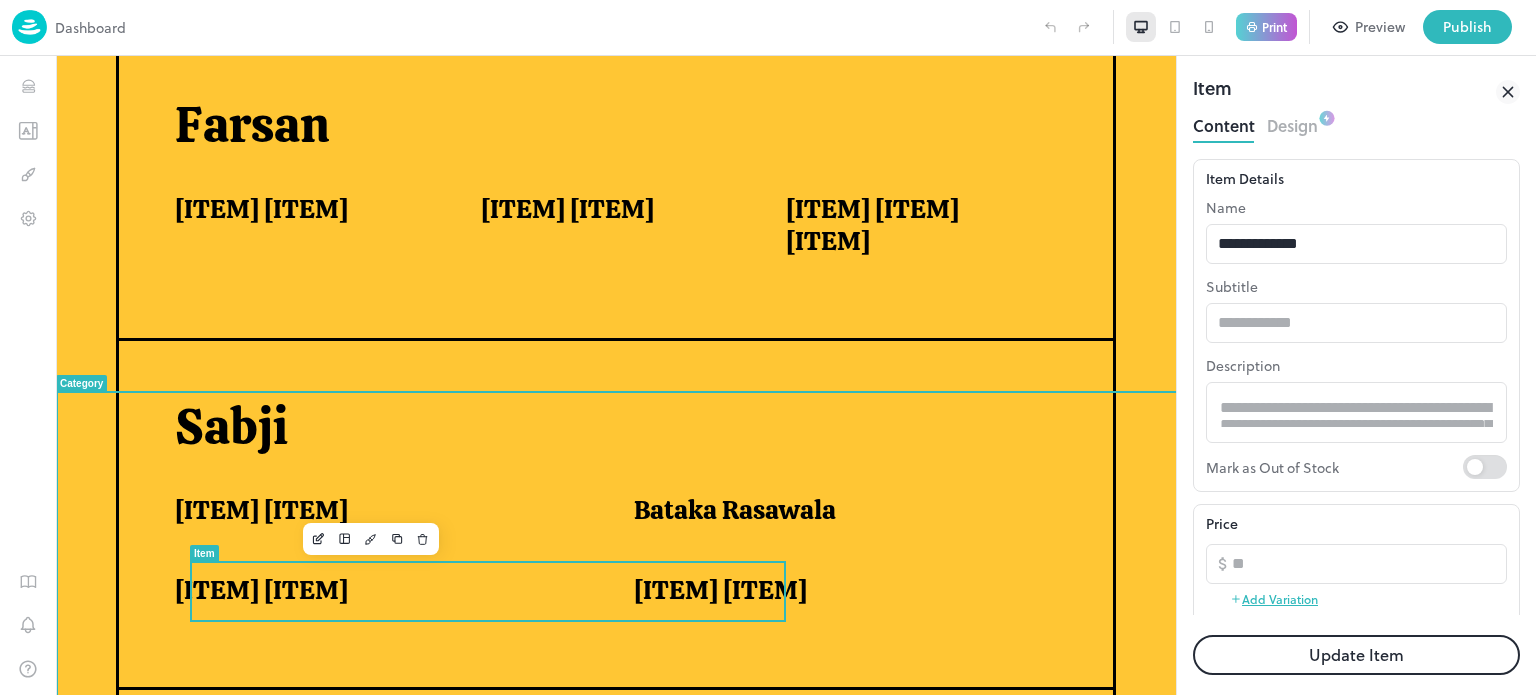 scroll, scrollTop: 1100, scrollLeft: 0, axis: vertical 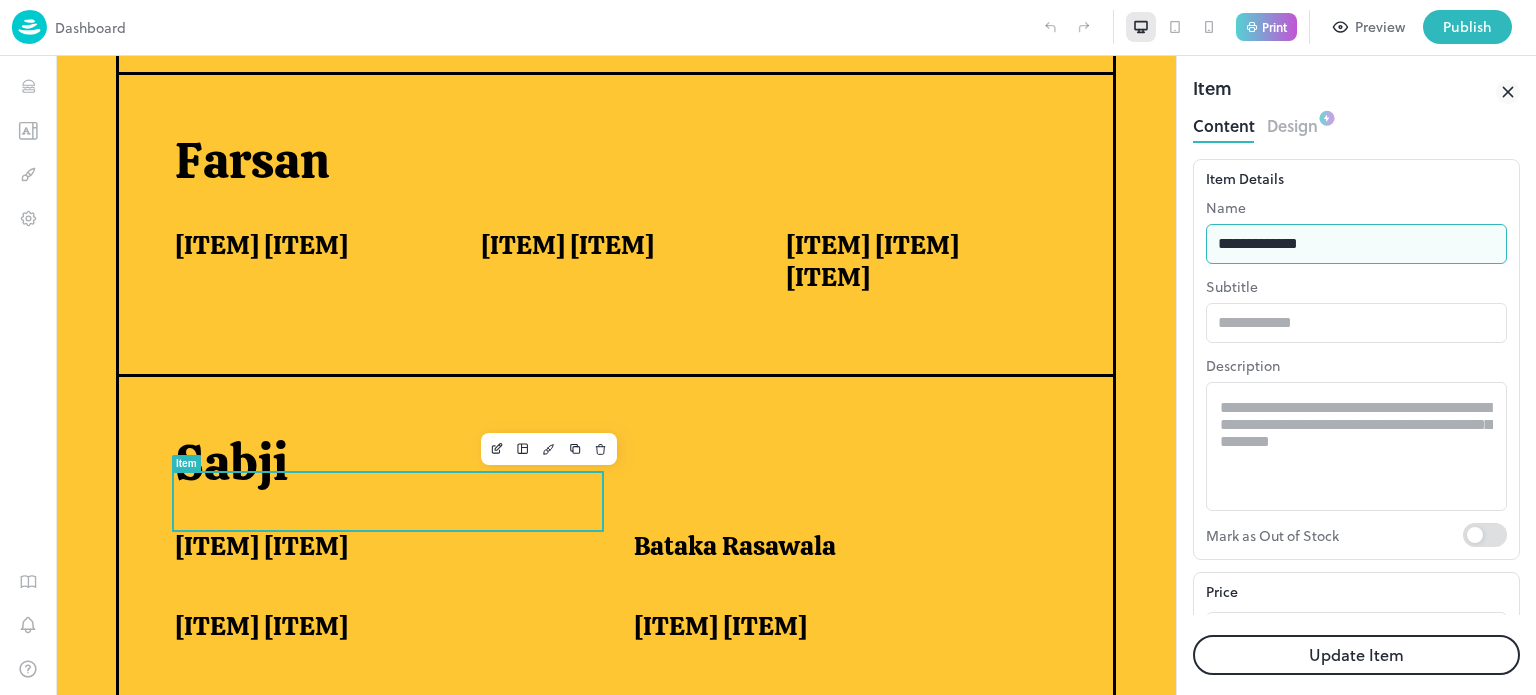 click on "**********" at bounding box center [1356, 244] 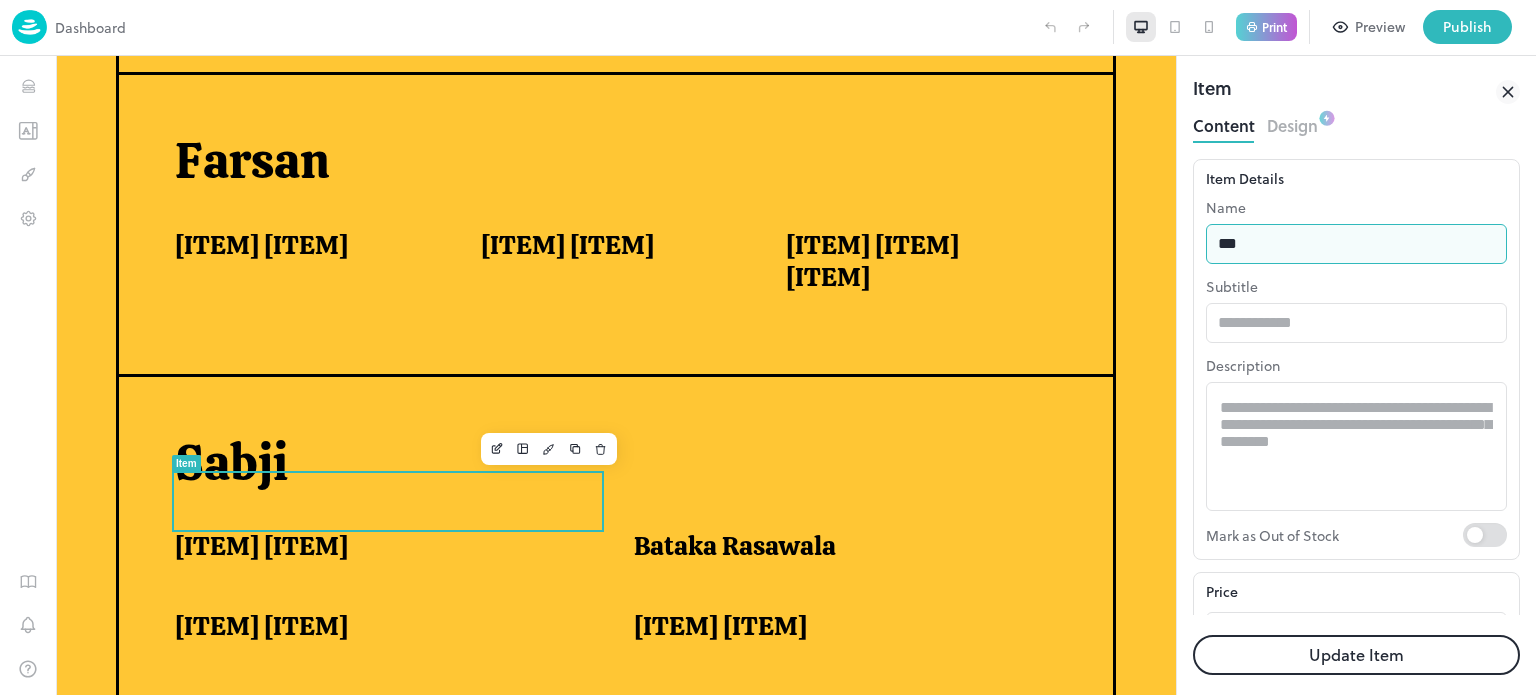 type on "**********" 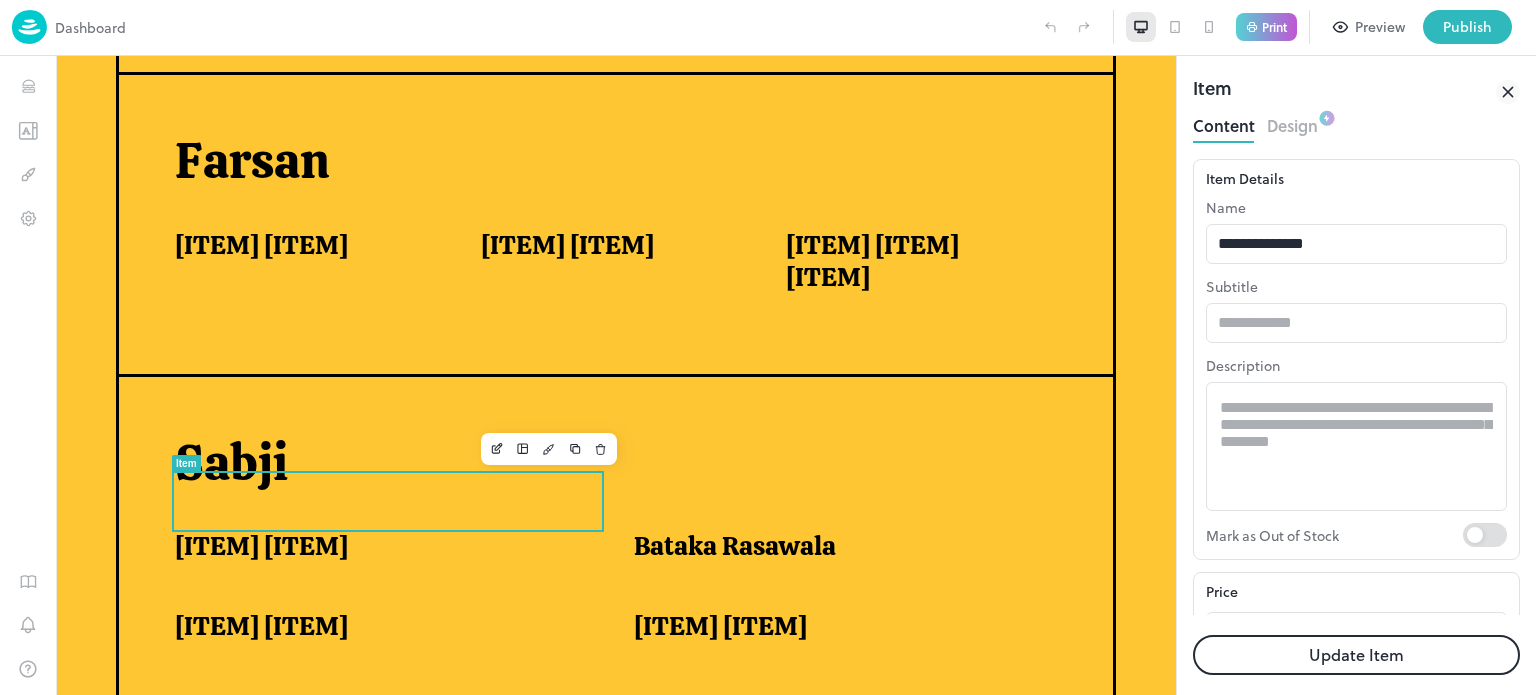 click on "Update Item" at bounding box center (1356, 655) 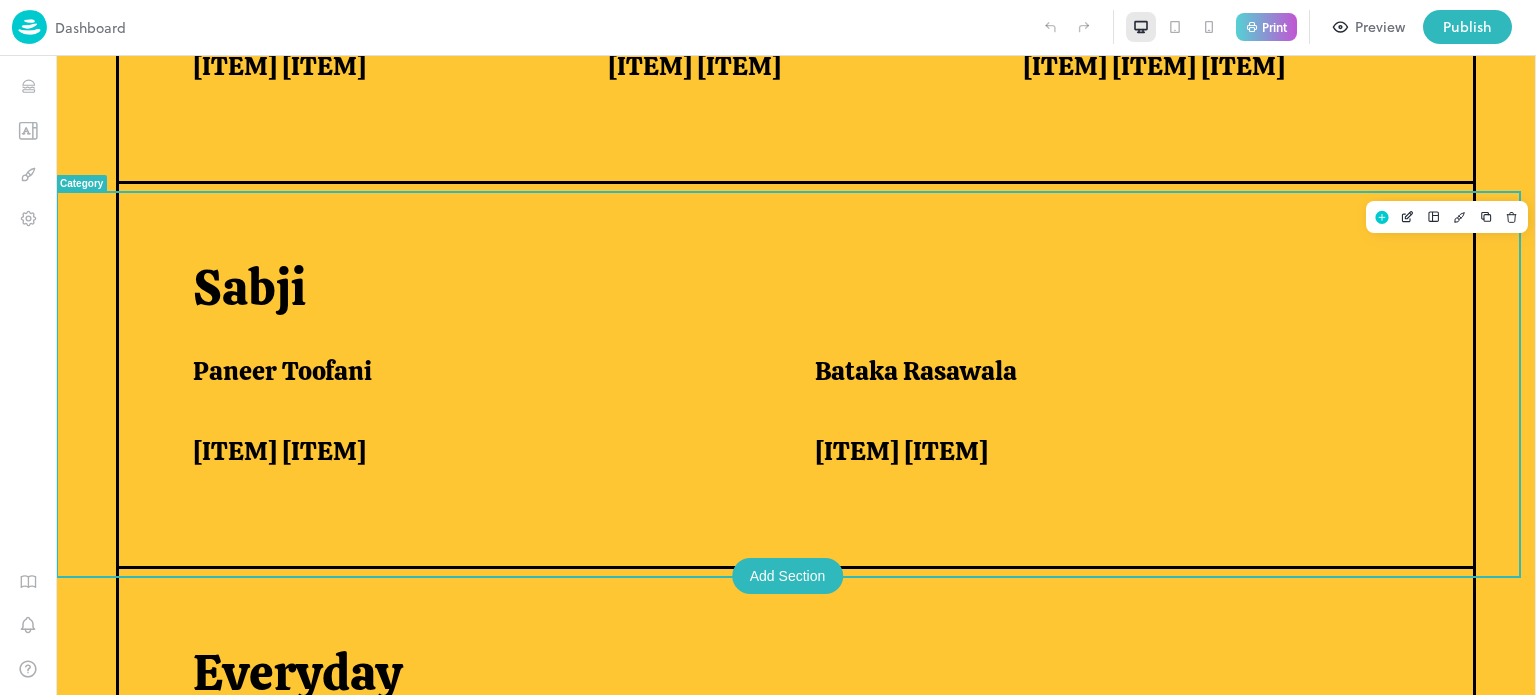 scroll, scrollTop: 1336, scrollLeft: 0, axis: vertical 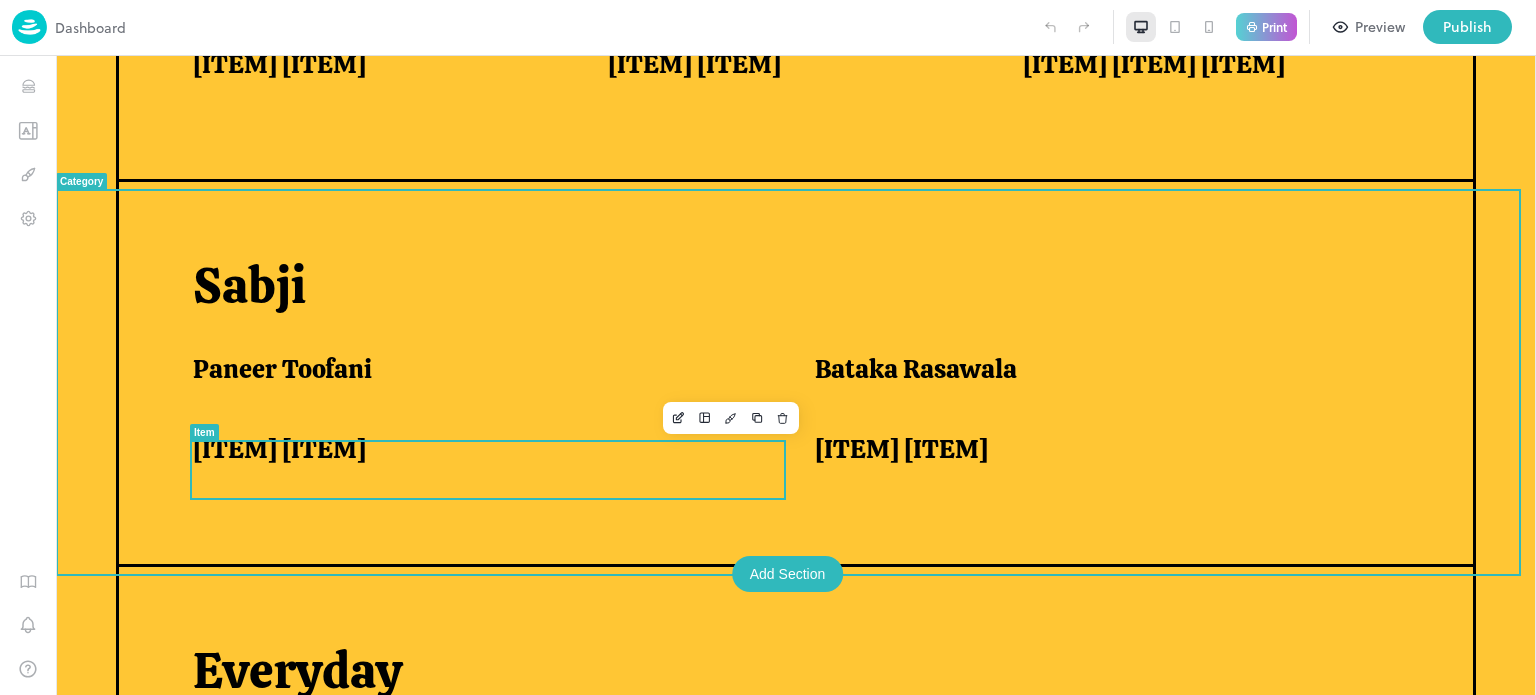 click on "[ITEM] [ITEM]" at bounding box center [279, 449] 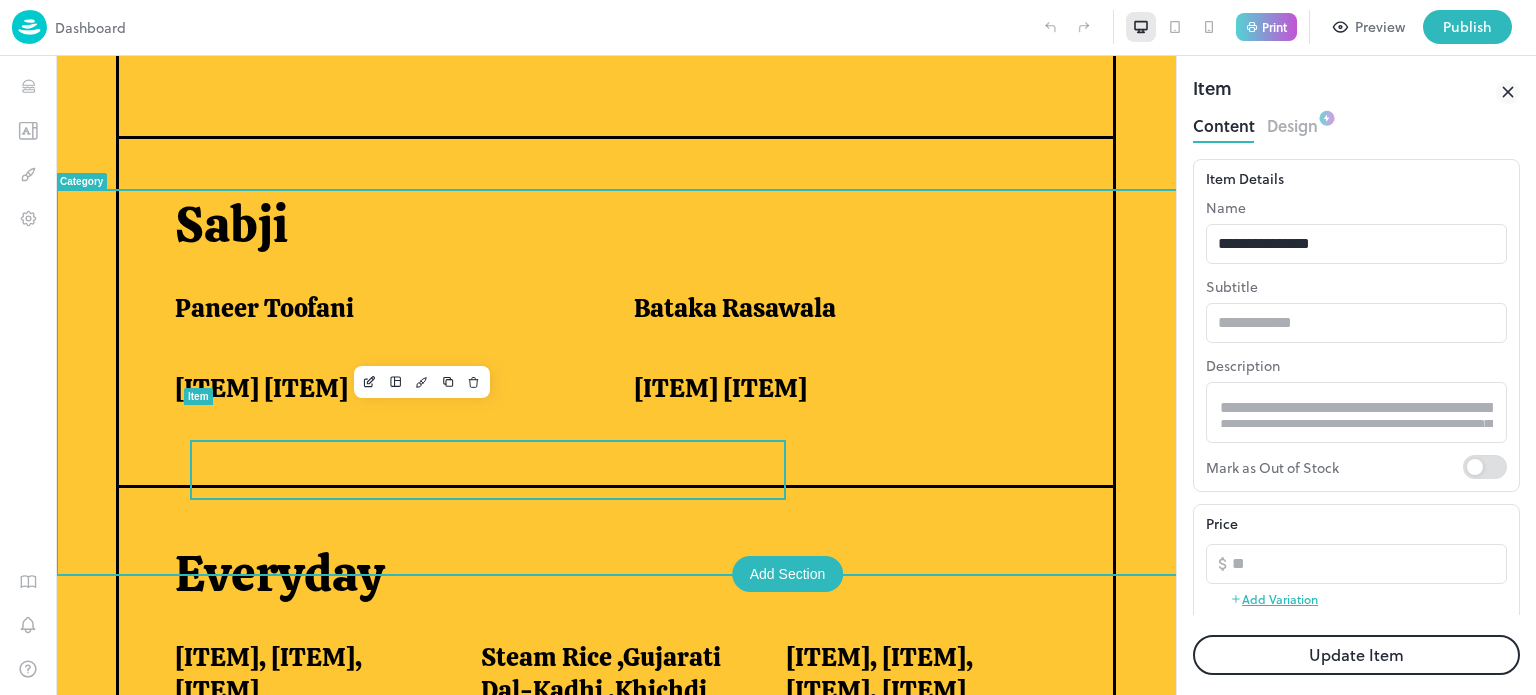 scroll, scrollTop: 1248, scrollLeft: 0, axis: vertical 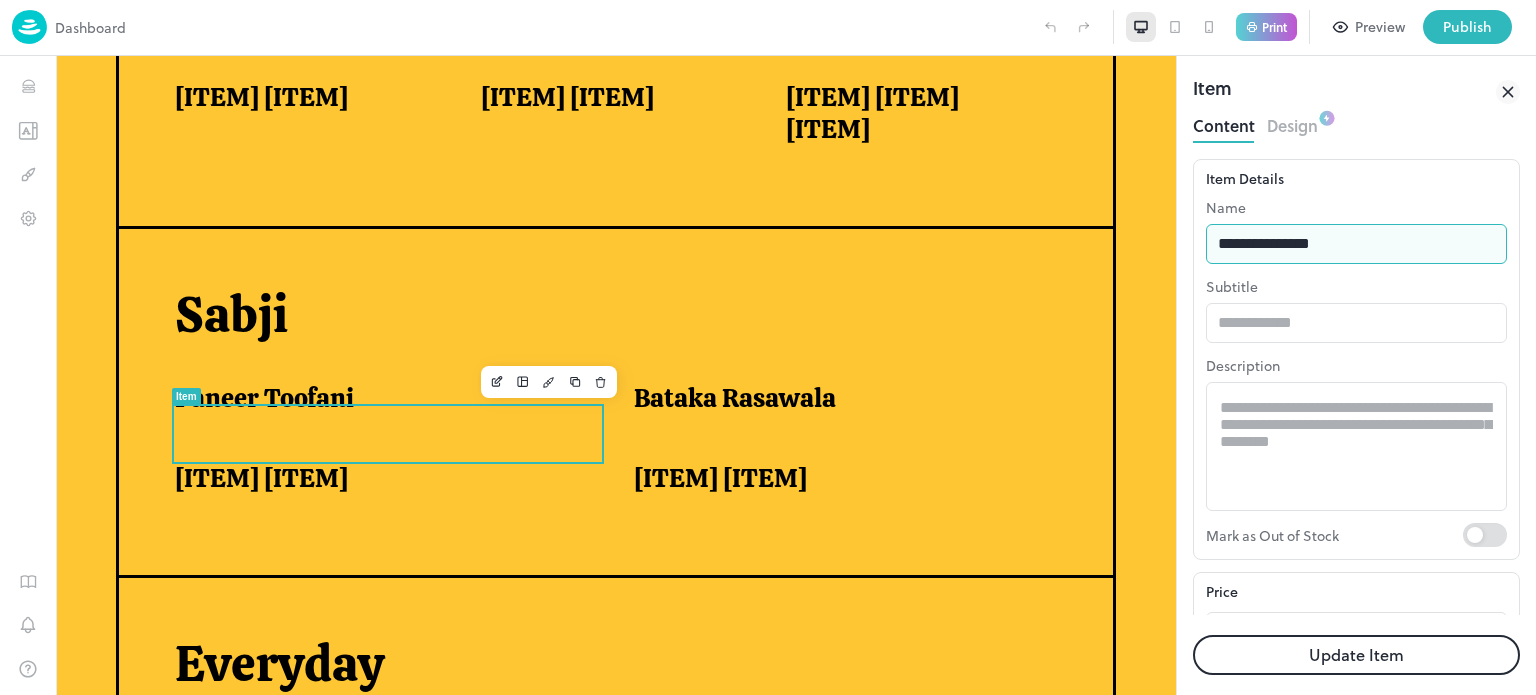 click on "**********" at bounding box center [1356, 244] 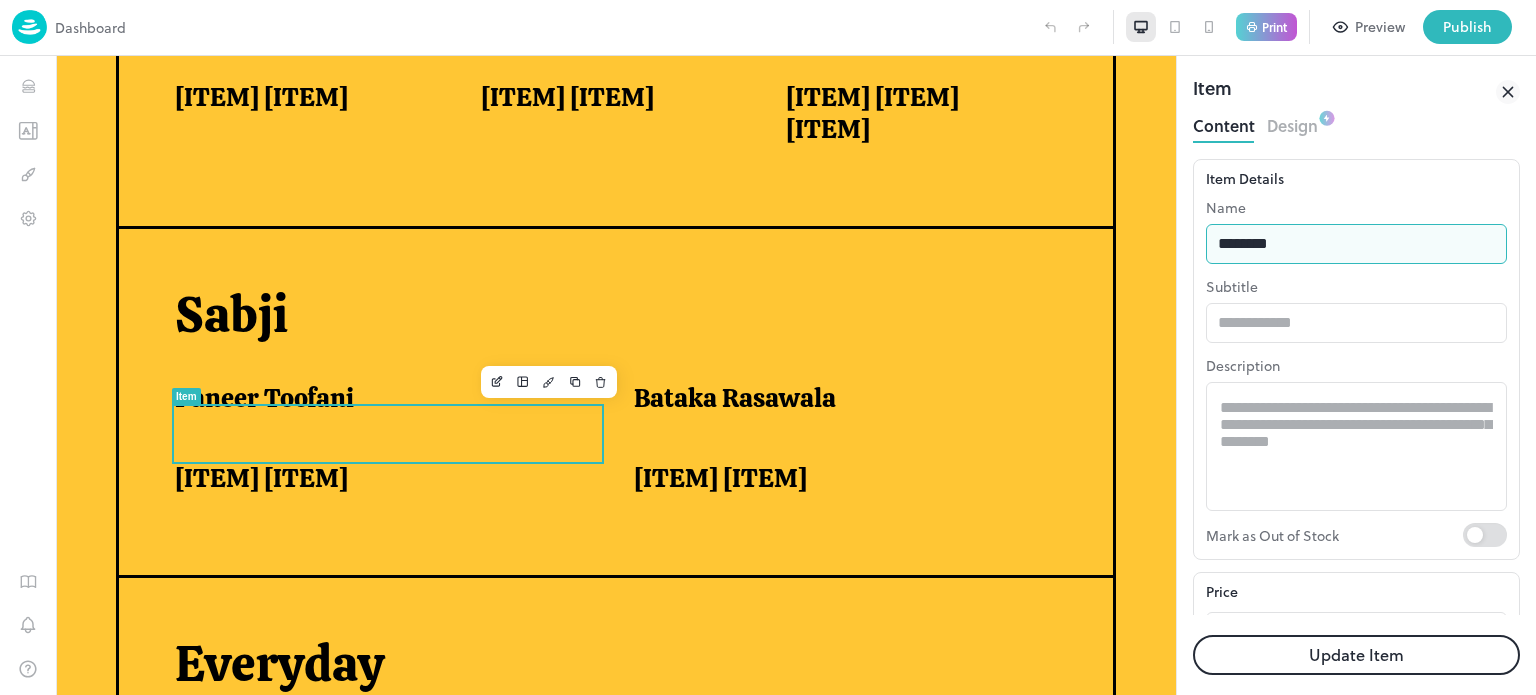 type on "**********" 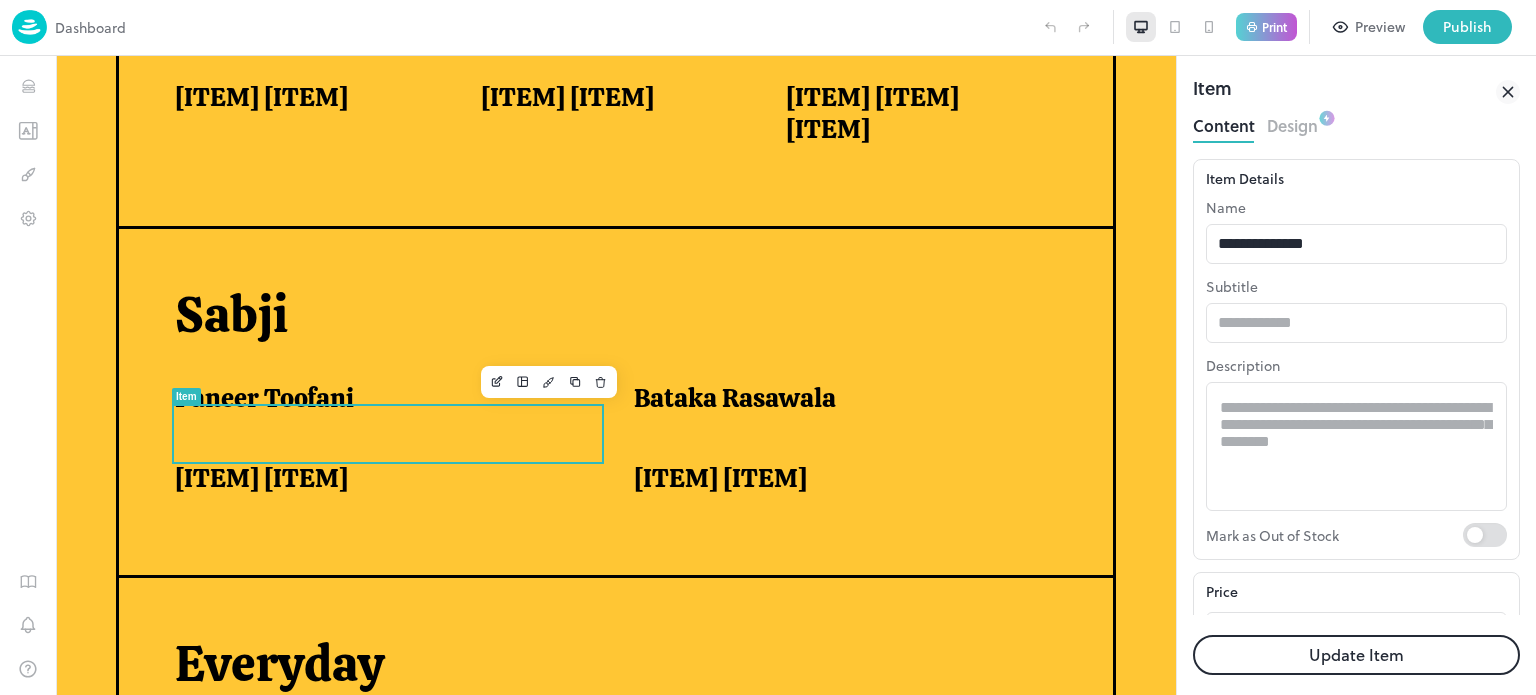 click on "Update Item" at bounding box center (1356, 655) 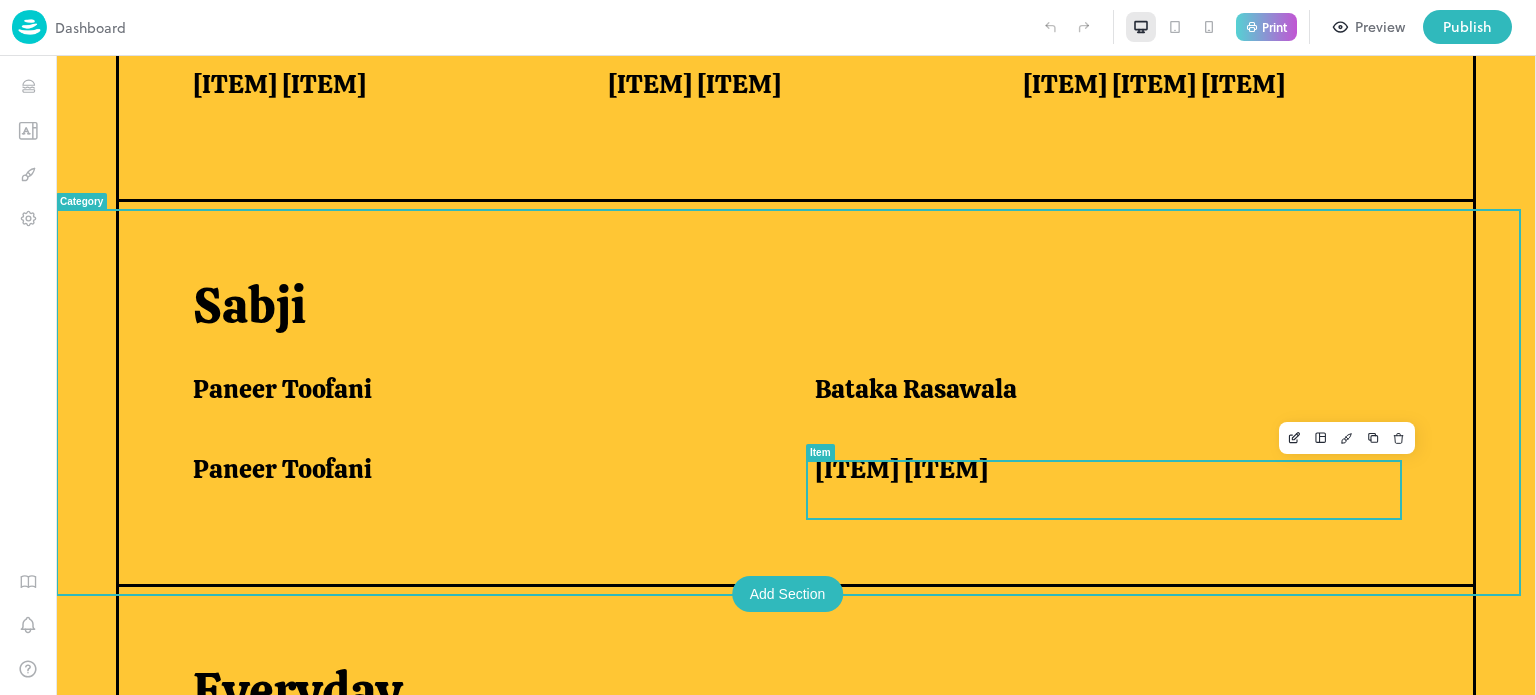 scroll, scrollTop: 1336, scrollLeft: 0, axis: vertical 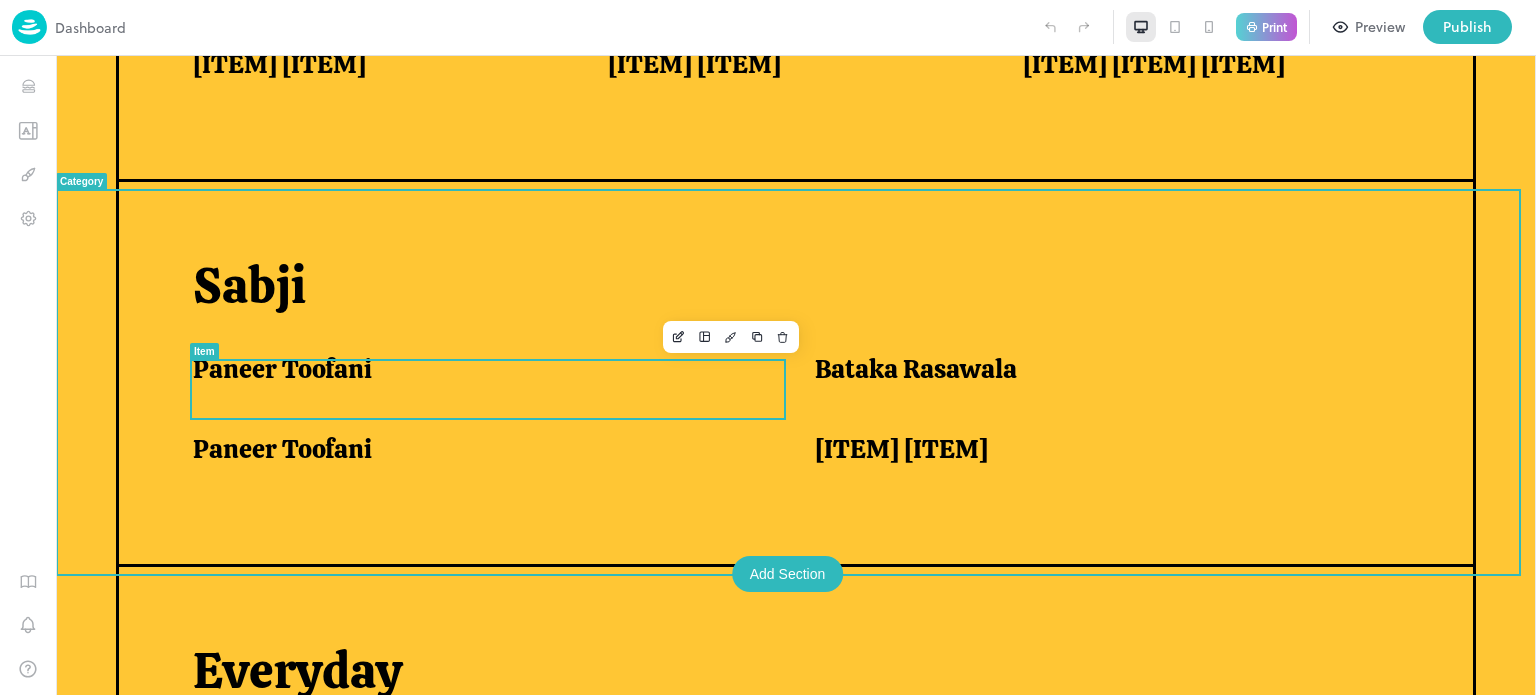 click on "Paneer Toofani" at bounding box center [479, 369] 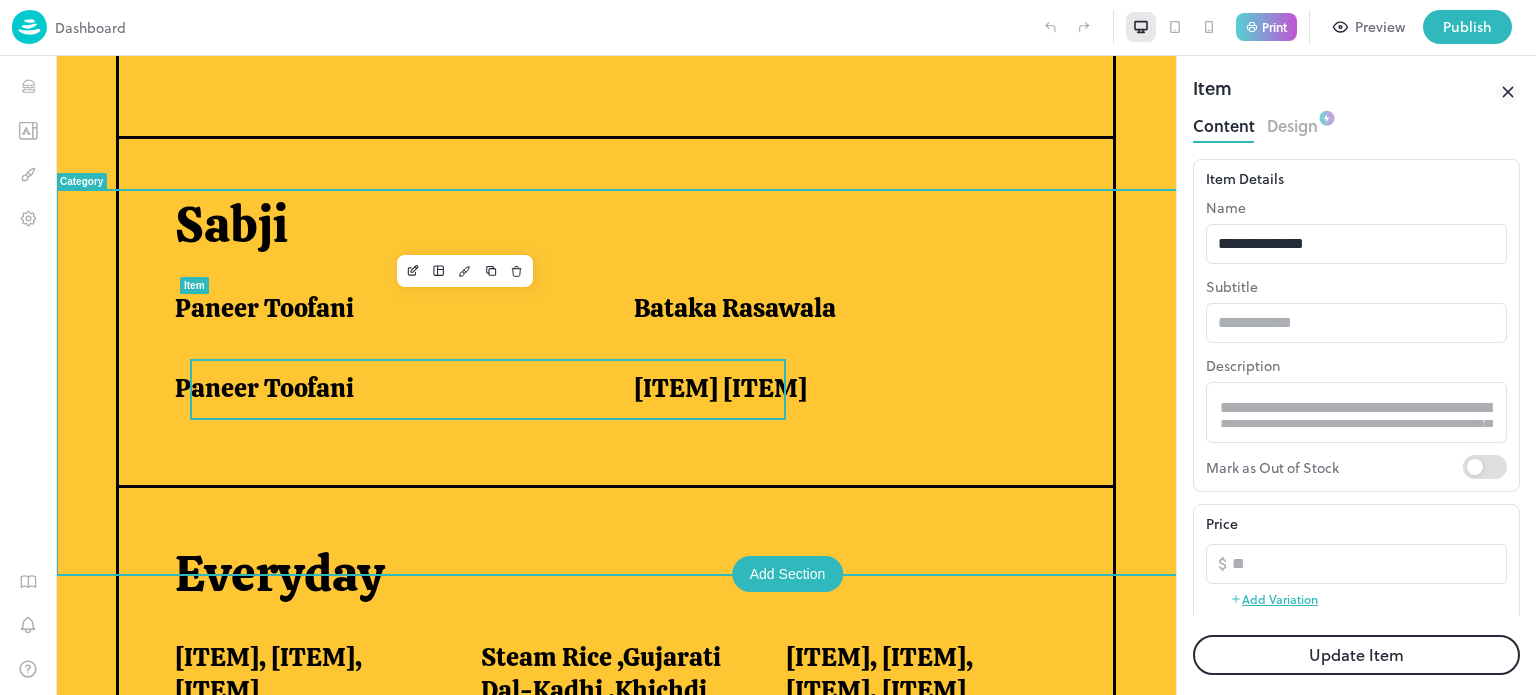 scroll, scrollTop: 0, scrollLeft: 0, axis: both 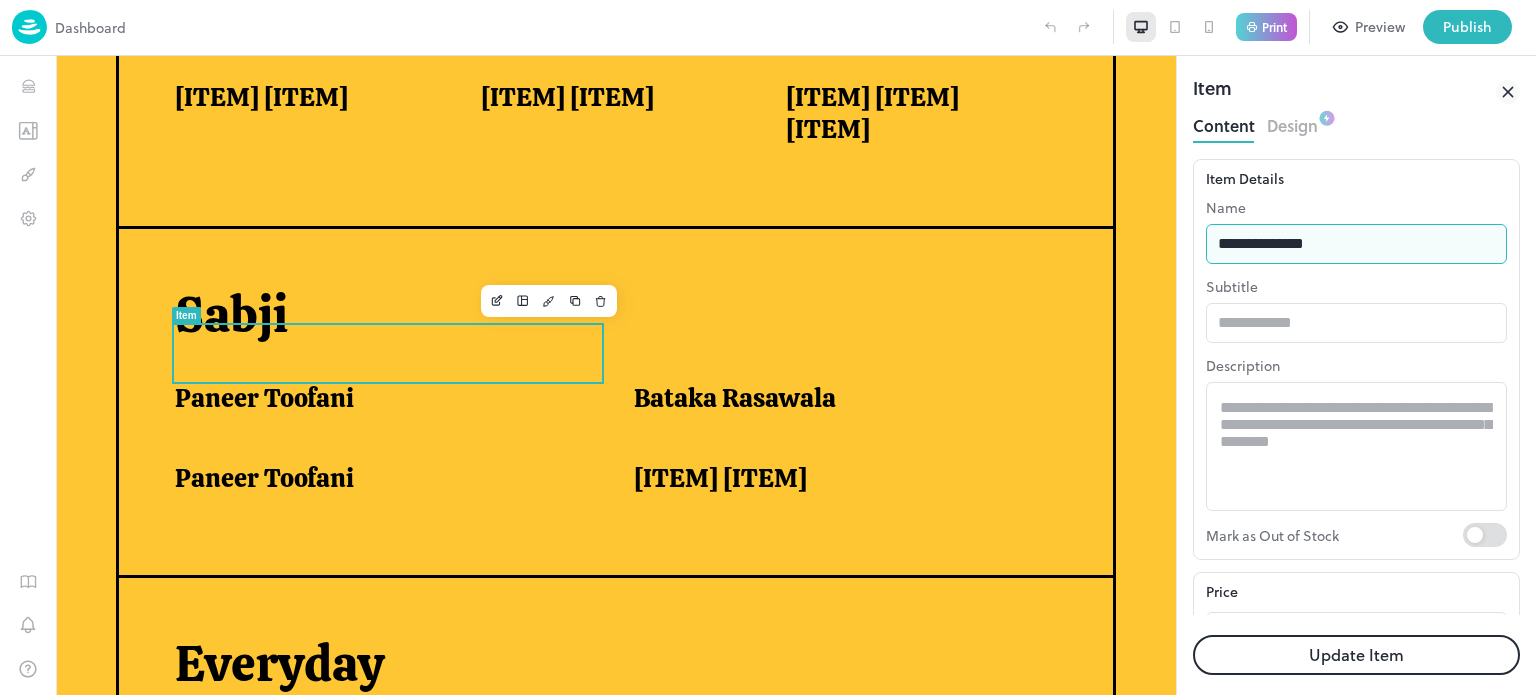 click on "**********" at bounding box center (1356, 244) 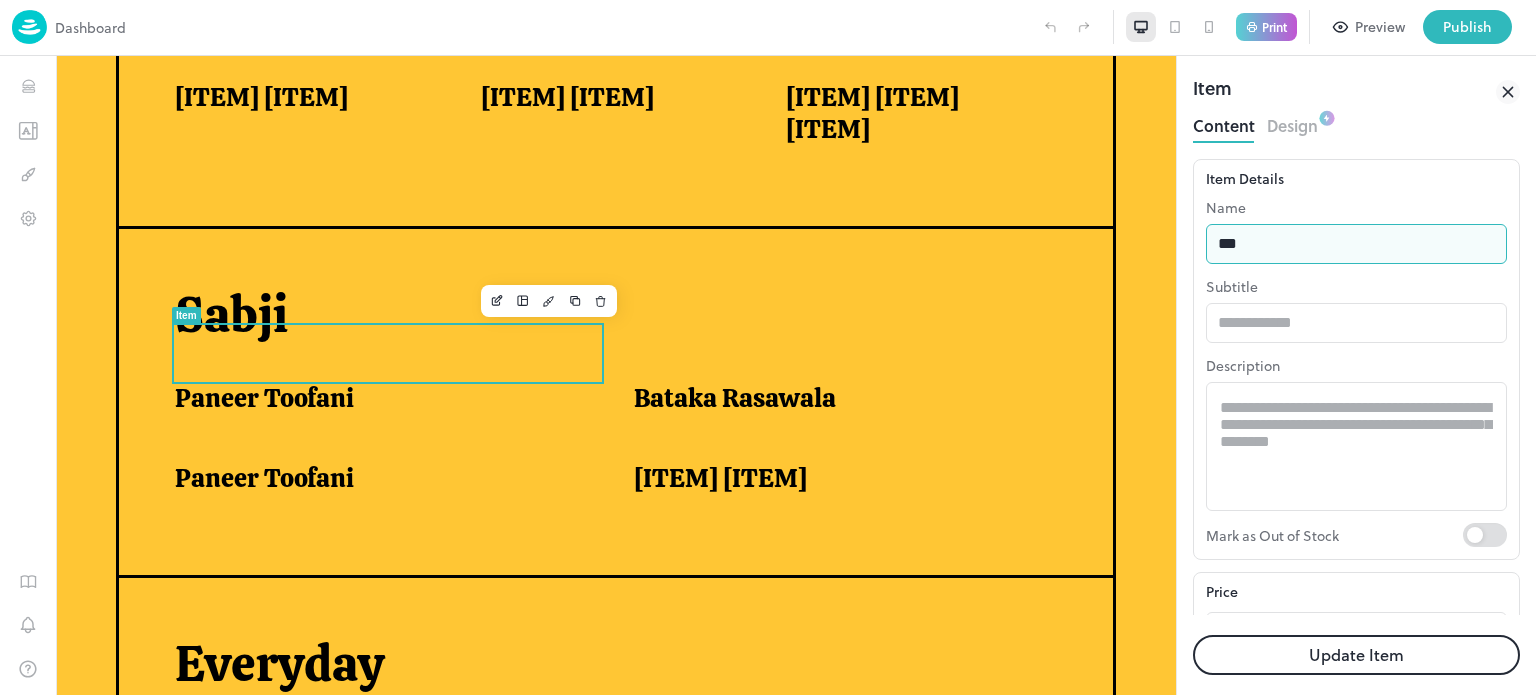 type on "**********" 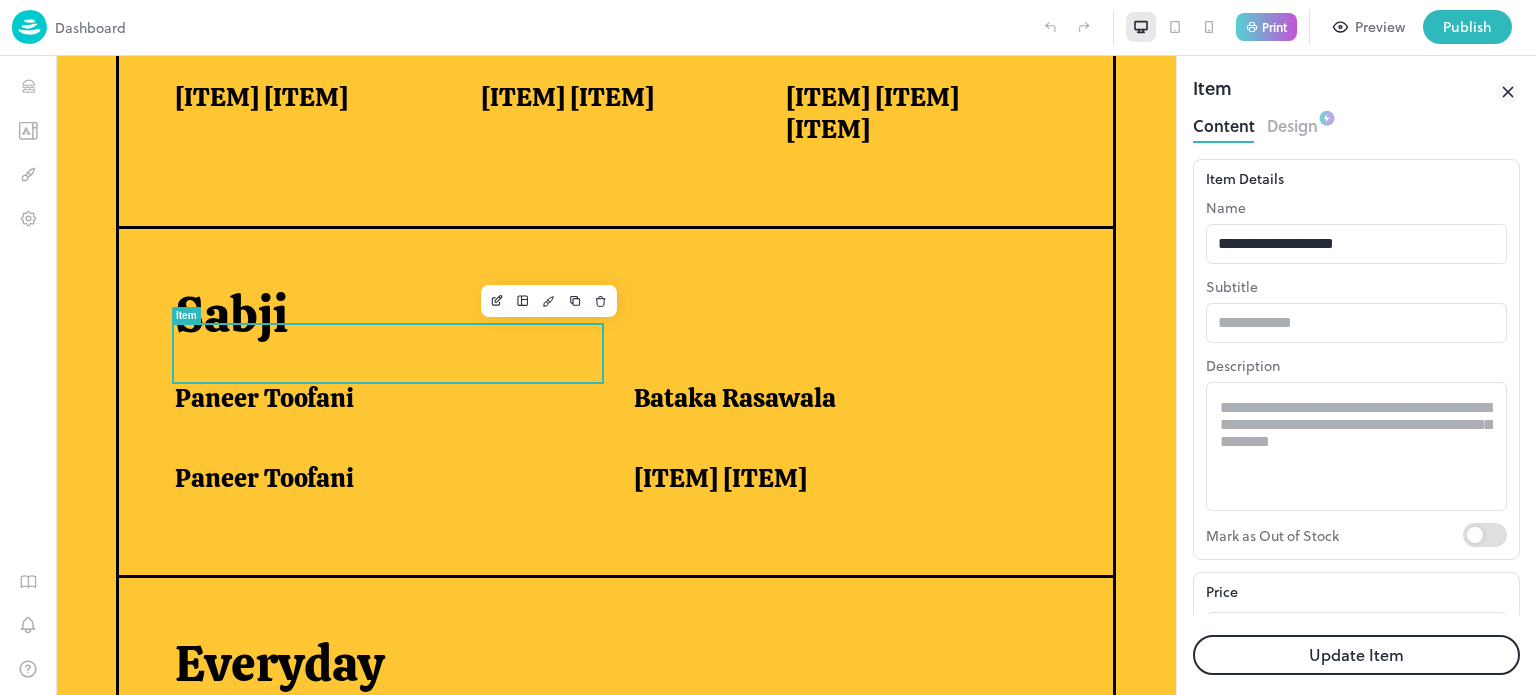 click on "Update Item" at bounding box center (1356, 655) 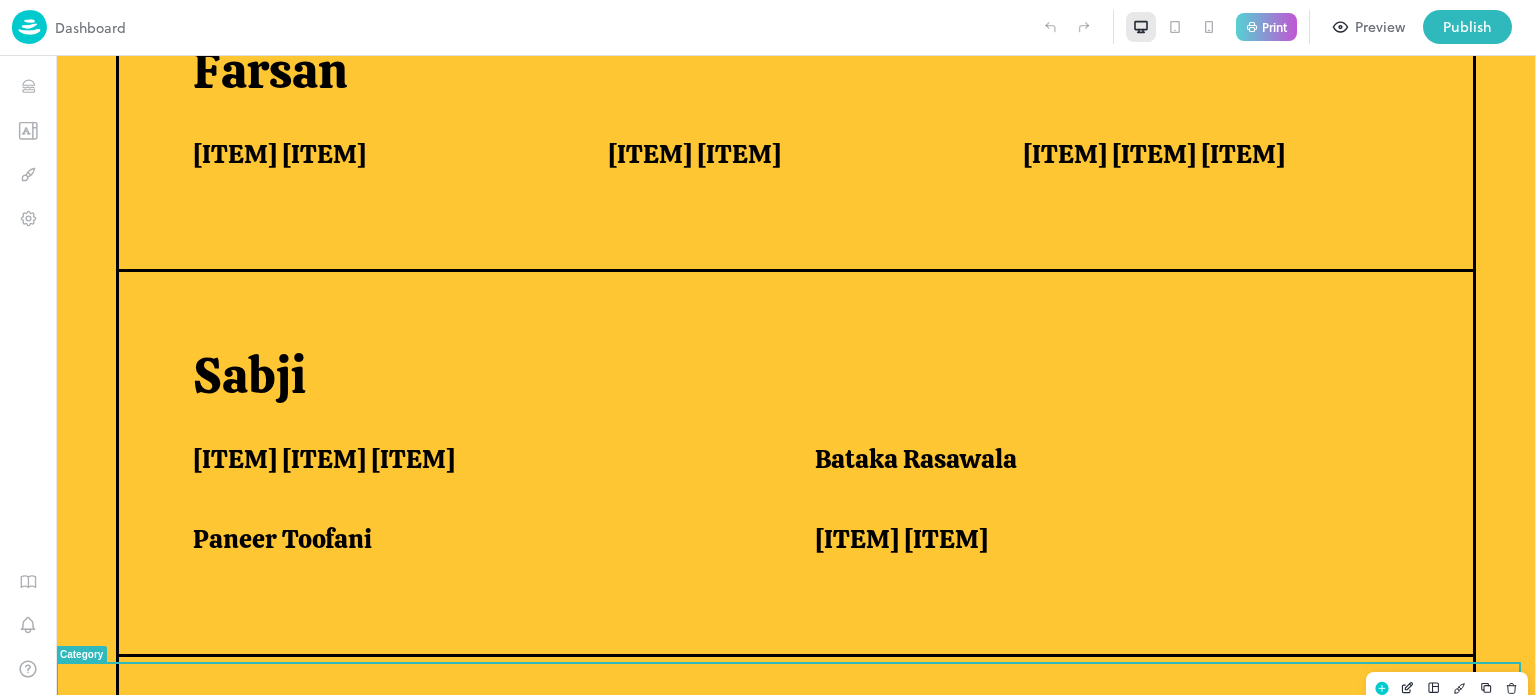 scroll, scrollTop: 1336, scrollLeft: 0, axis: vertical 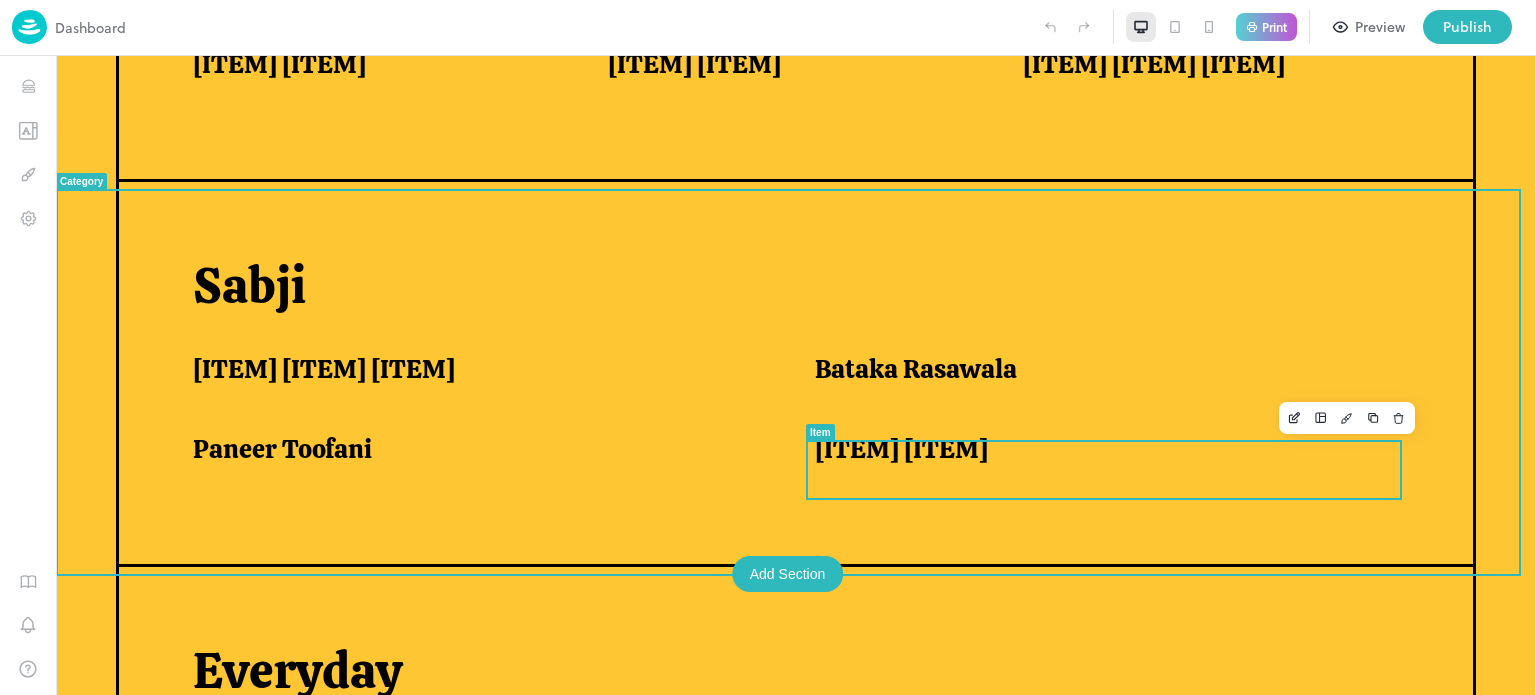 click on "[ITEM] [ITEM]" at bounding box center [901, 449] 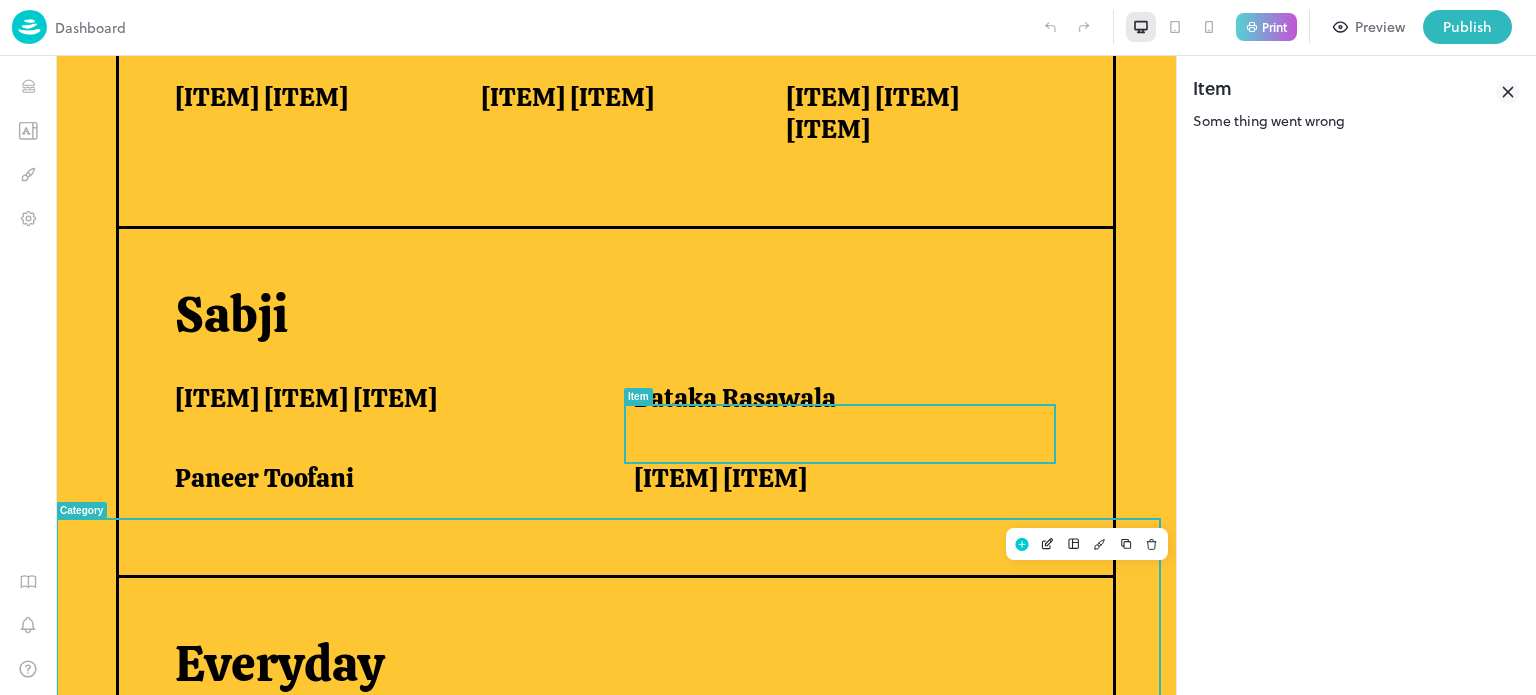 scroll, scrollTop: 1390, scrollLeft: 0, axis: vertical 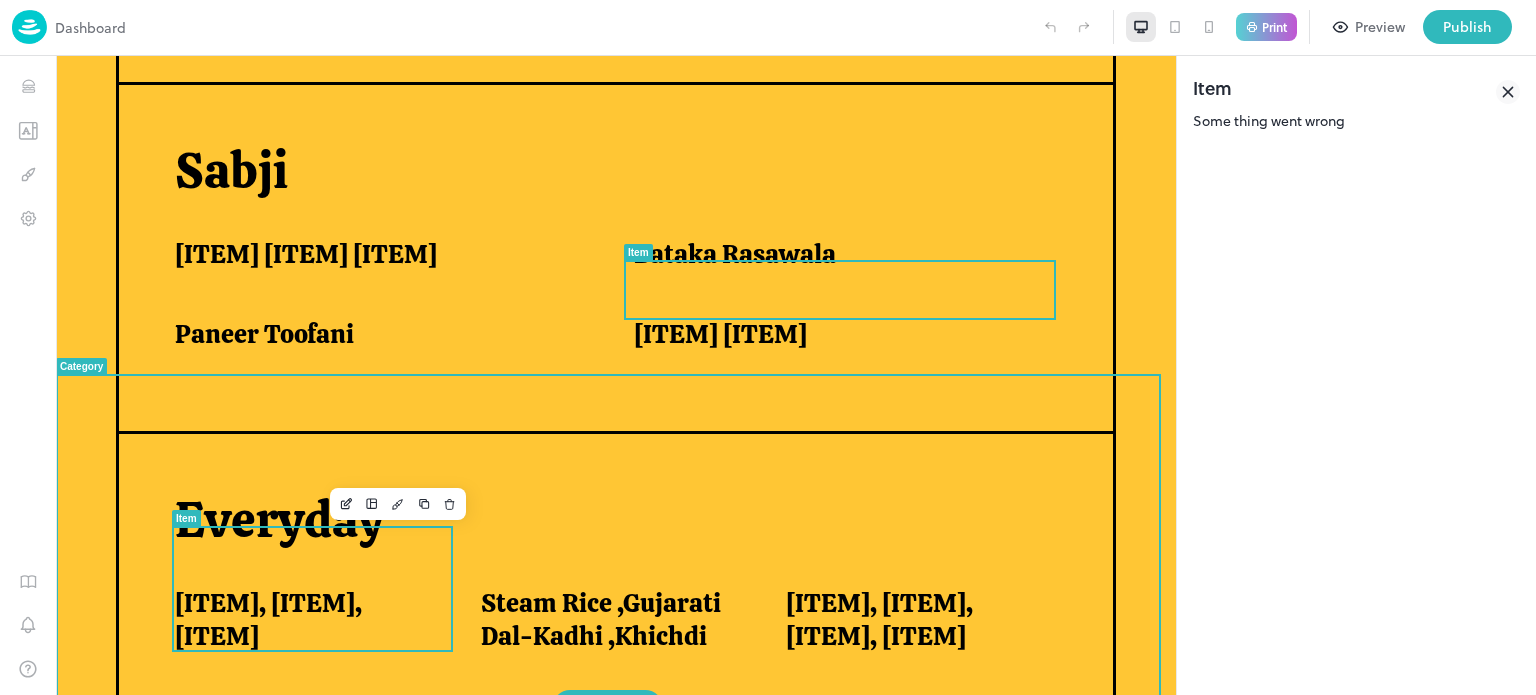click on "[ITEM], [ITEM], [ITEM]" at bounding box center (303, 619) 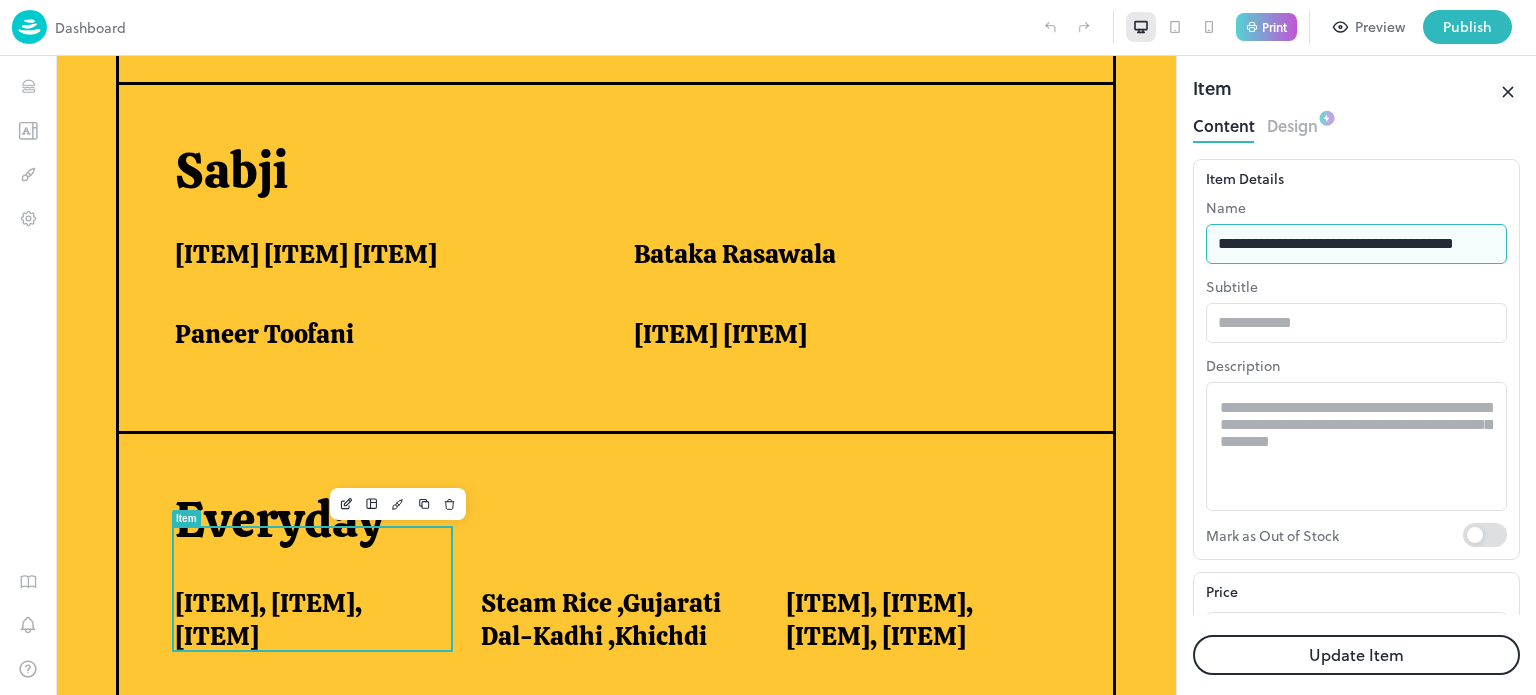 click on "**********" at bounding box center [1356, 244] 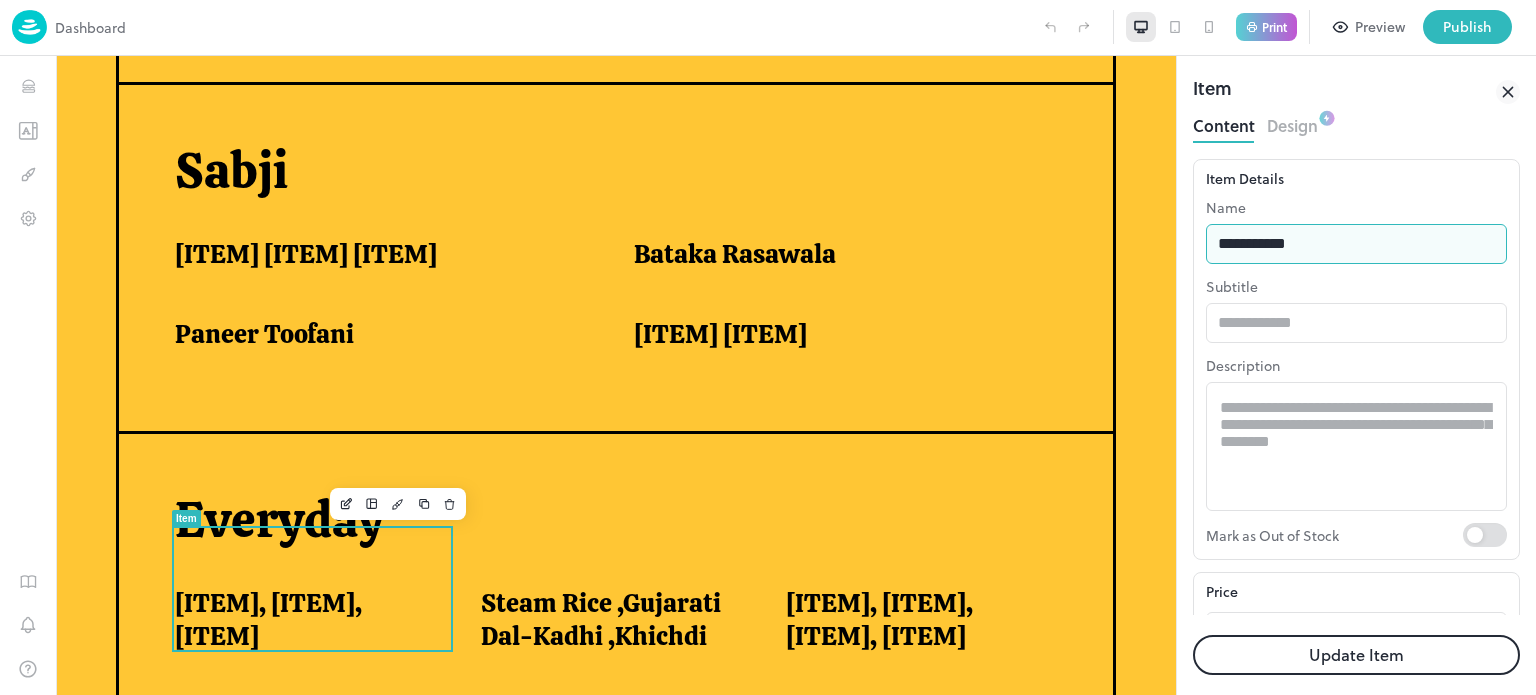 type on "**********" 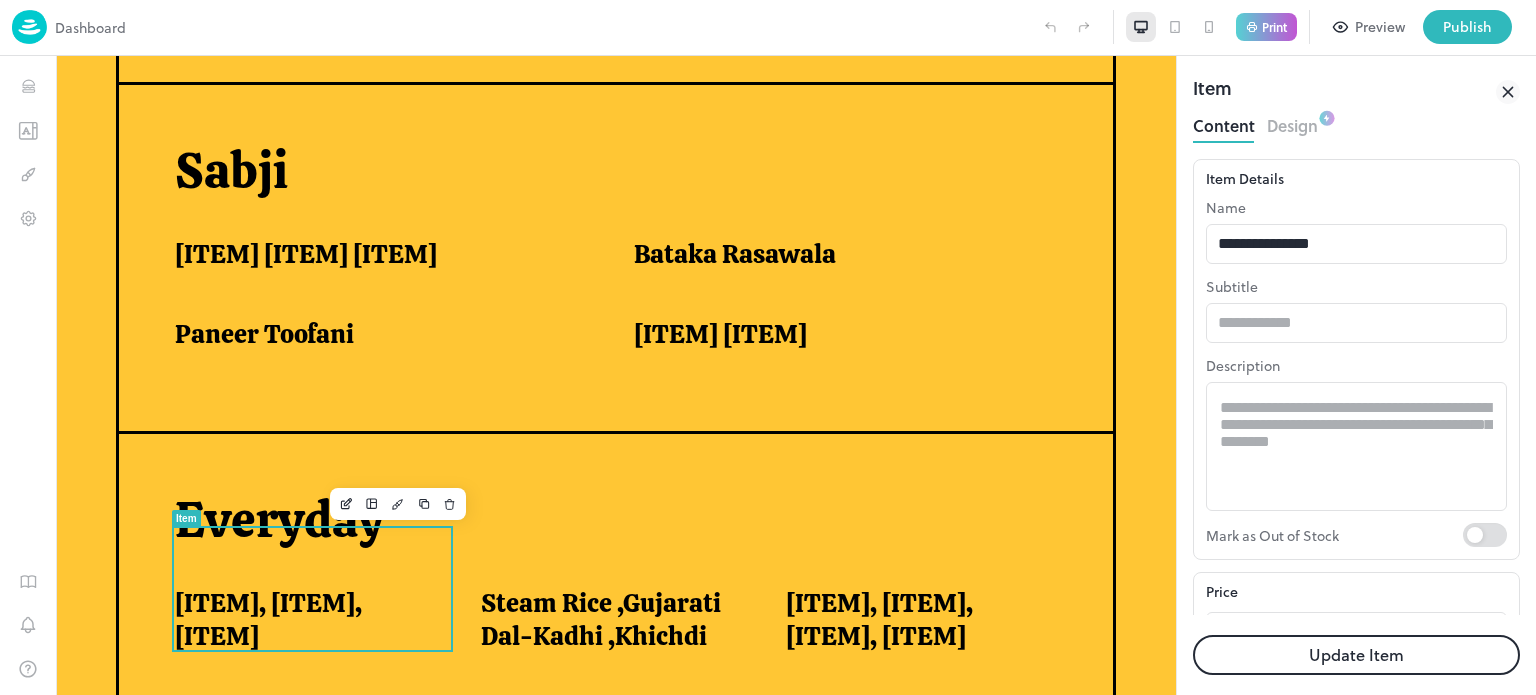 click on "Update Item" at bounding box center [1356, 655] 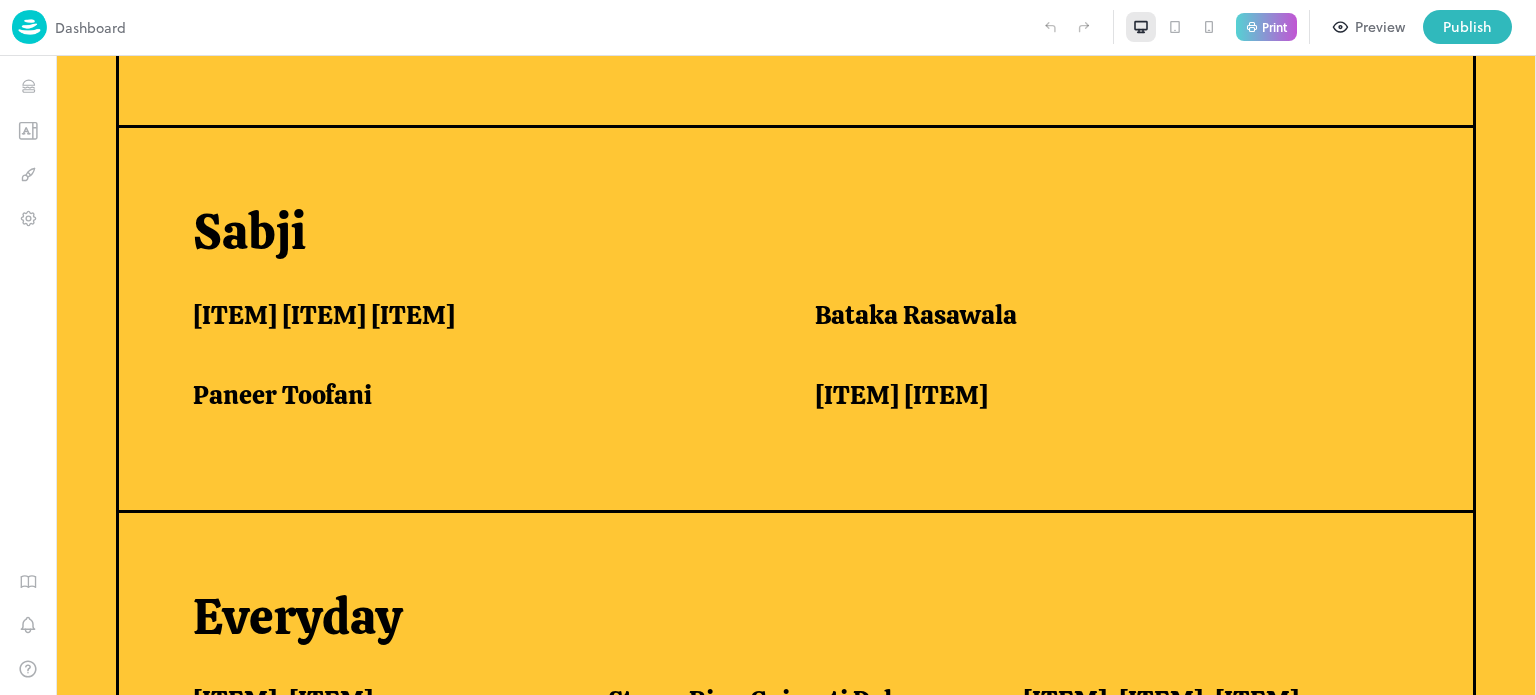 scroll, scrollTop: 1480, scrollLeft: 0, axis: vertical 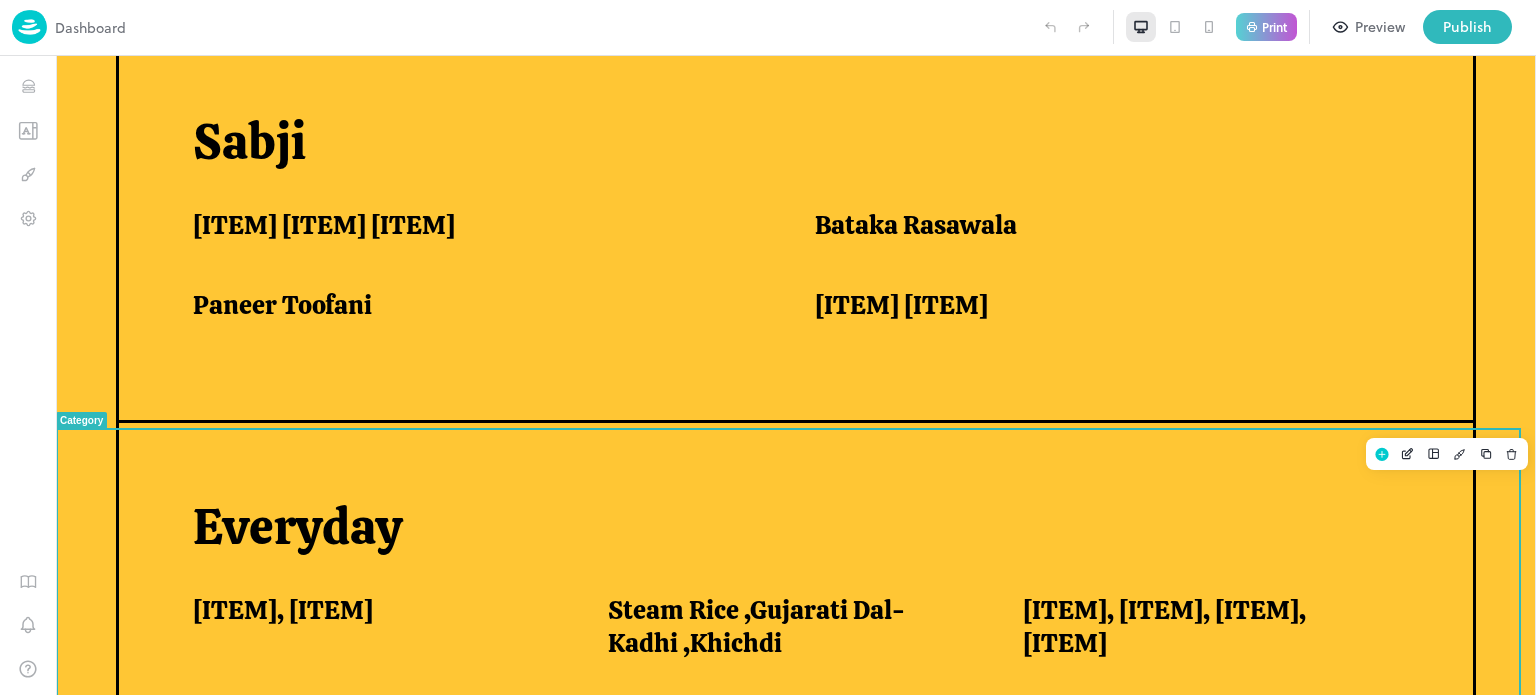 click on "Everyday Fulka Roti,Puri Steam Rice ,Gujarati Dal-Kadhi ,Khichdi Papad, Chaas, Salad, Achar, Chutney" at bounding box center [796, 591] 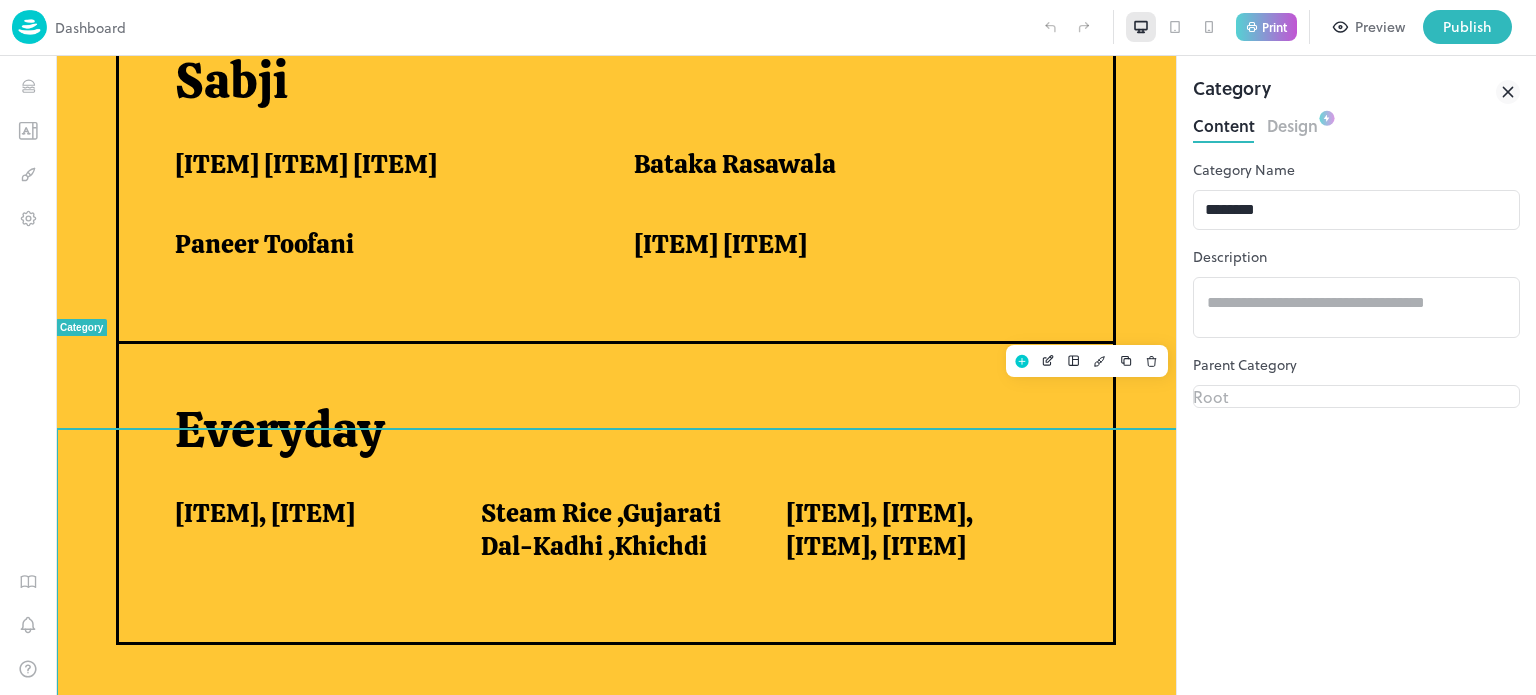 scroll, scrollTop: 1390, scrollLeft: 0, axis: vertical 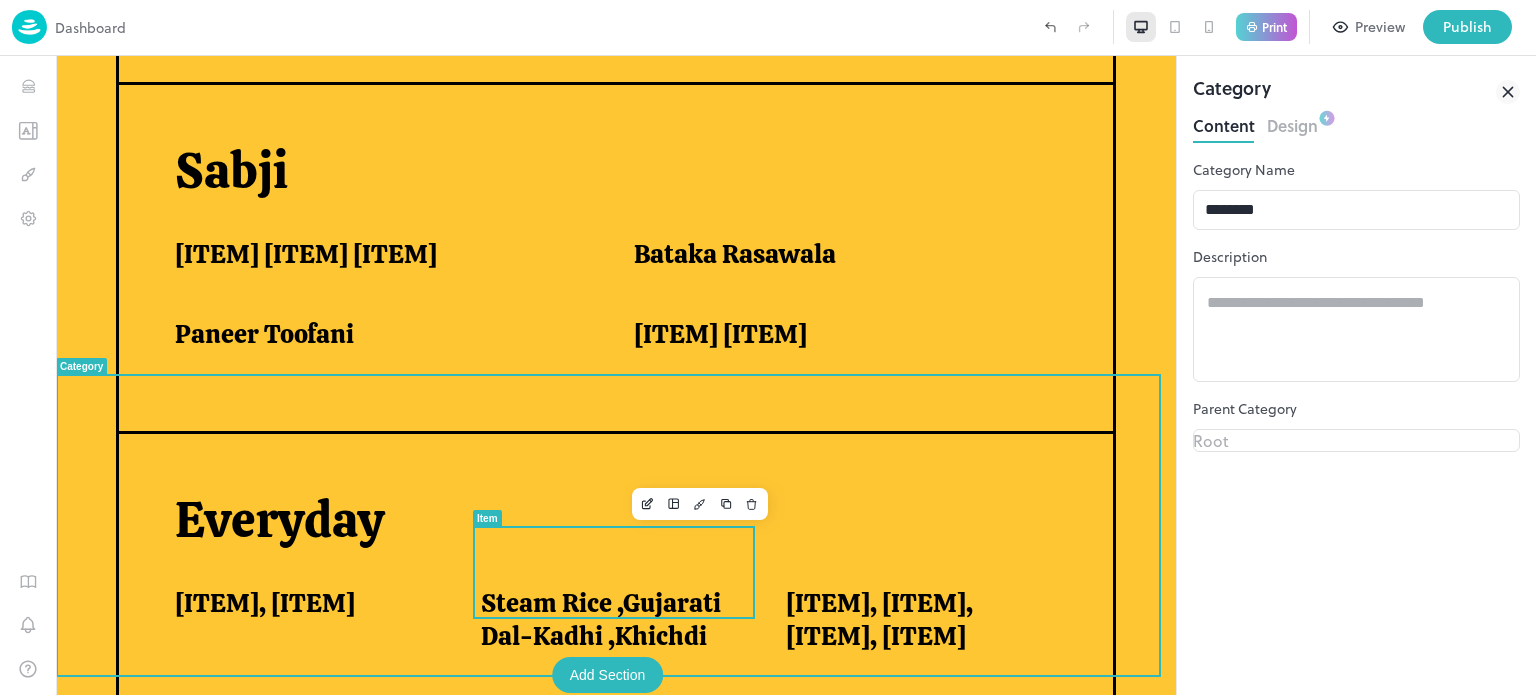 click on "Steam Rice ,Gujarati Dal-Kadhi ,Khichdi" at bounding box center (609, 619) 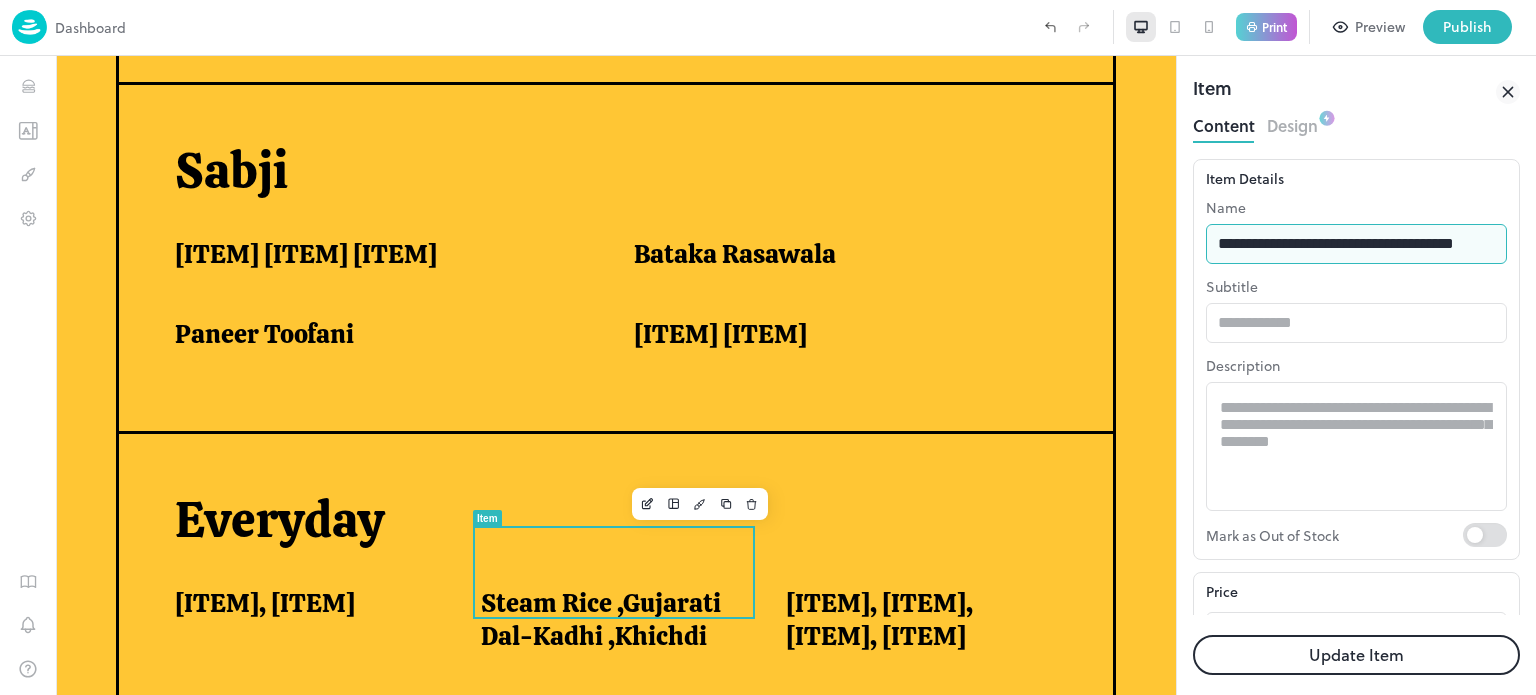 click on "**********" at bounding box center (1356, 244) 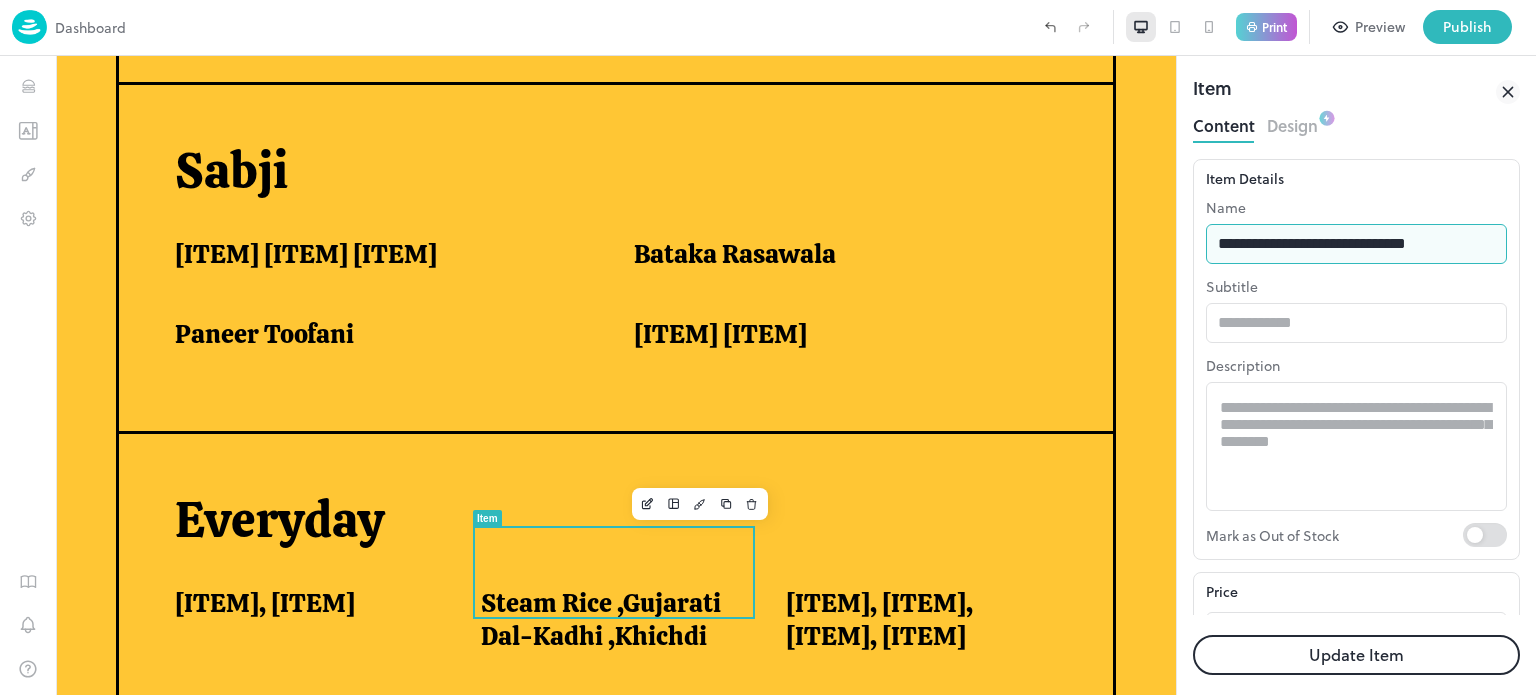 type on "**********" 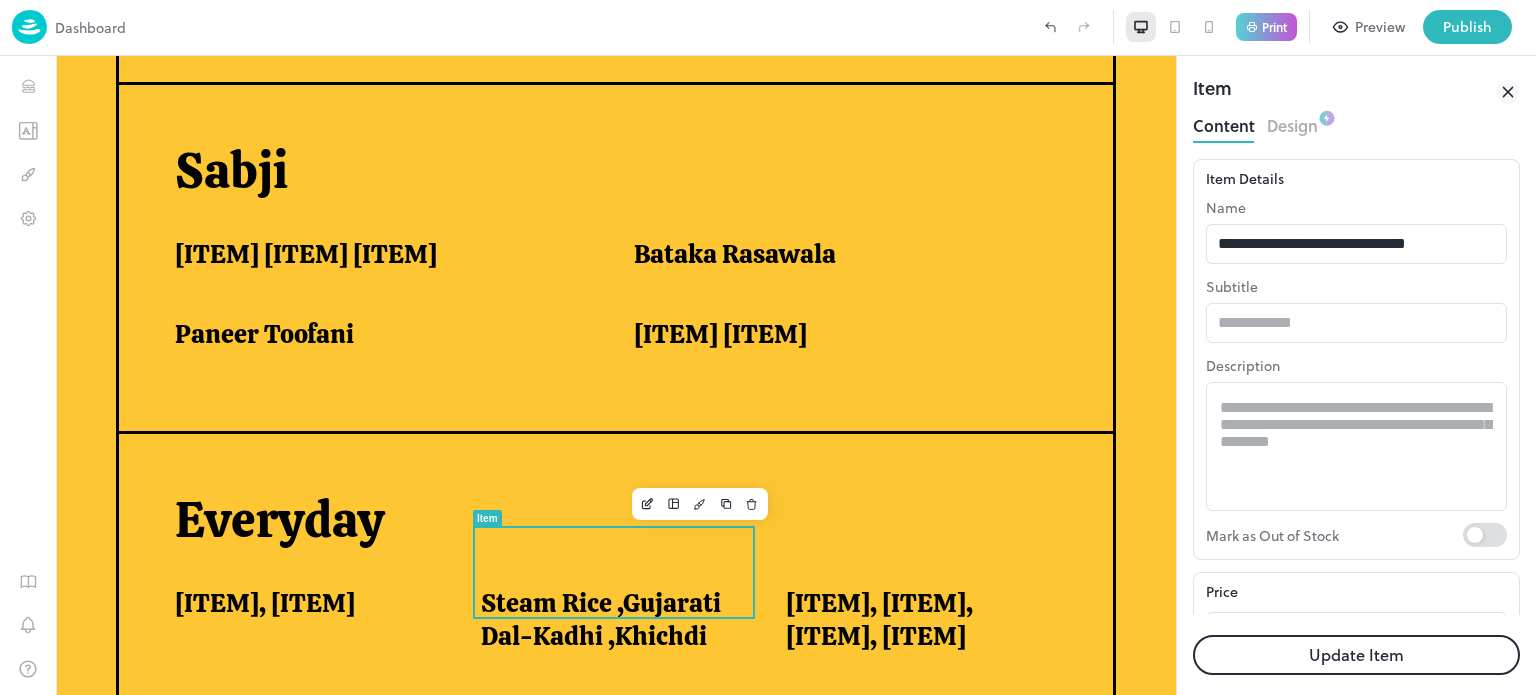 click on "Update Item" at bounding box center (1356, 655) 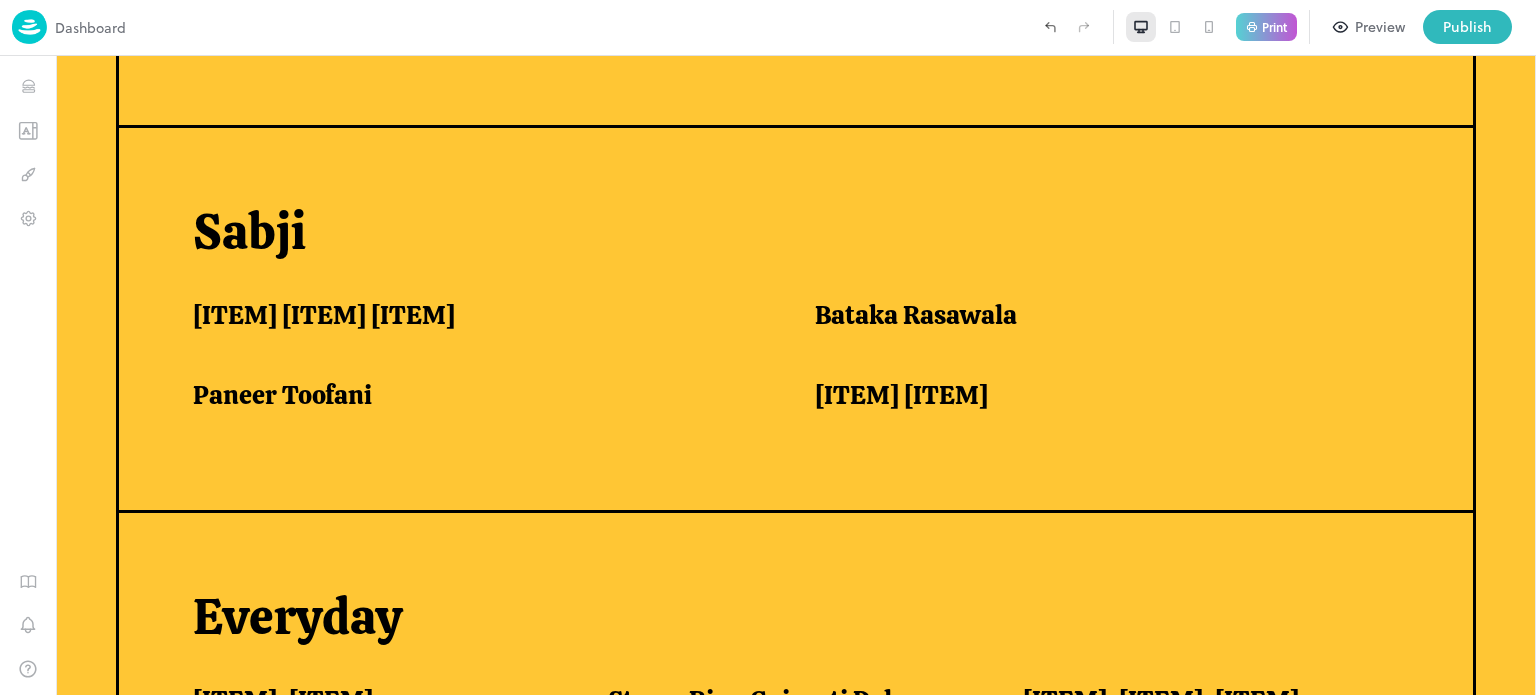 scroll, scrollTop: 1480, scrollLeft: 0, axis: vertical 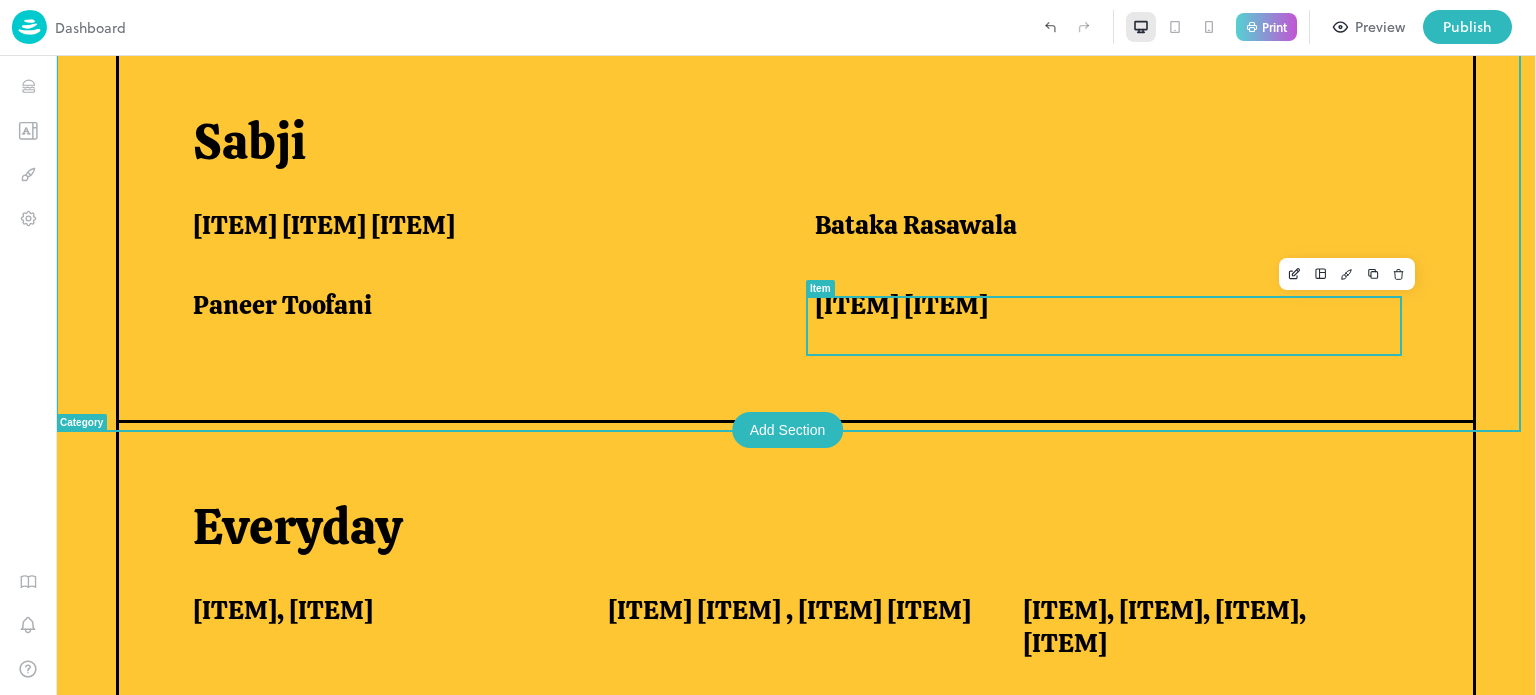 click on "[ITEM] [ITEM]" at bounding box center (901, 305) 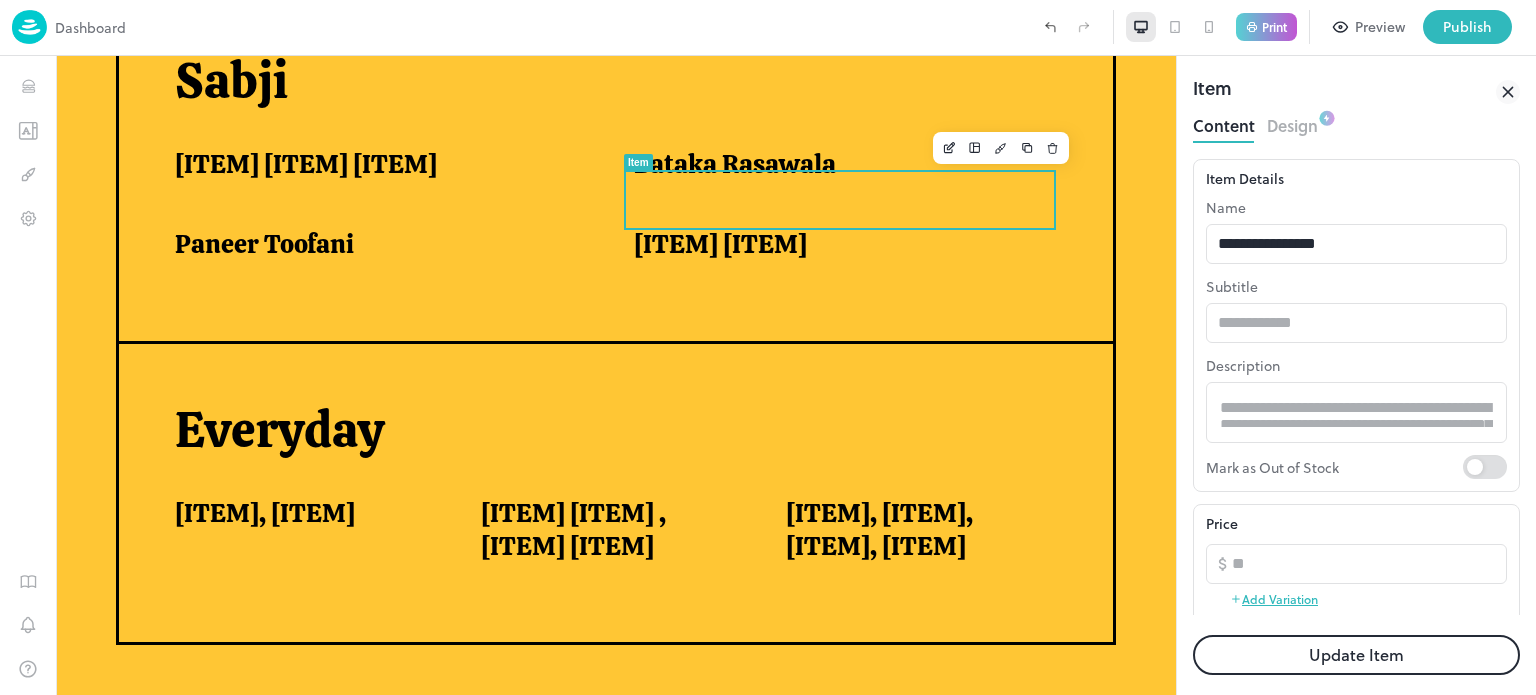scroll, scrollTop: 0, scrollLeft: 0, axis: both 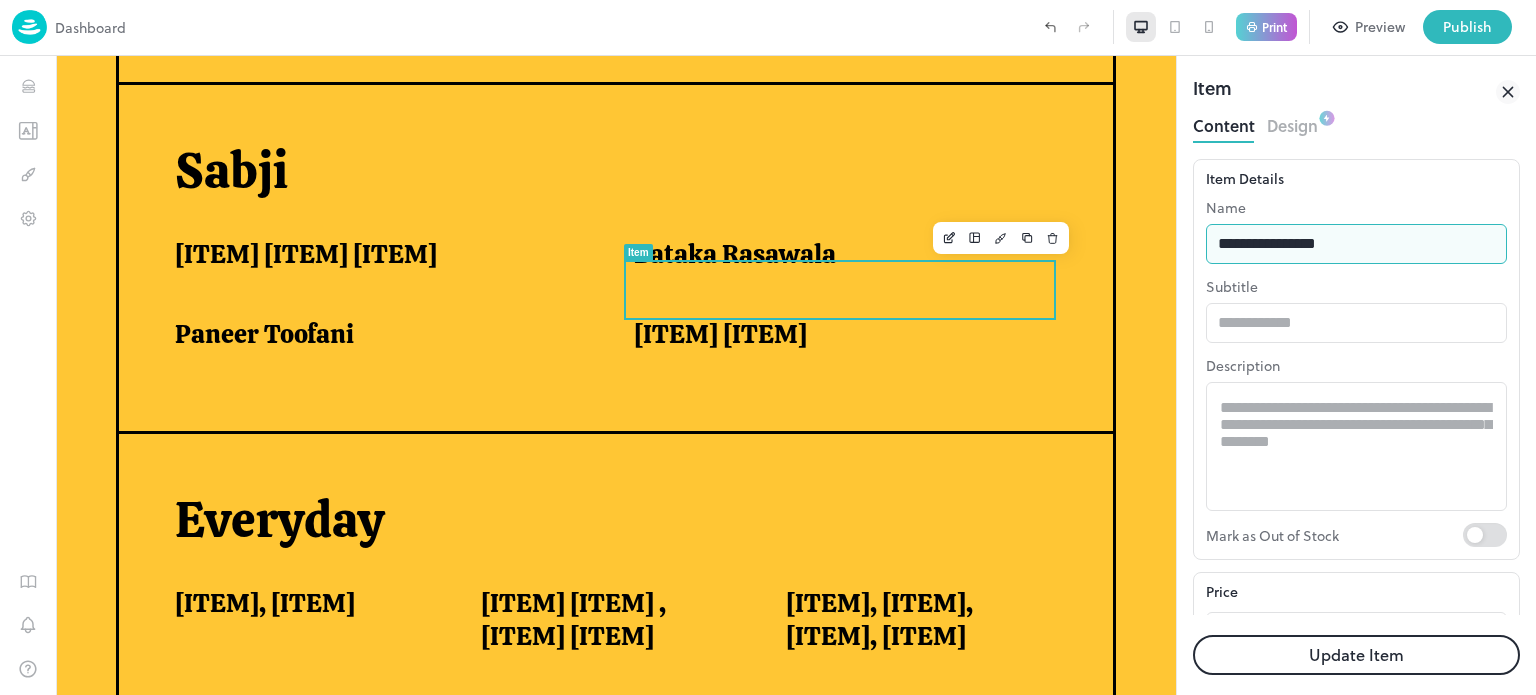 click on "**********" at bounding box center [1356, 244] 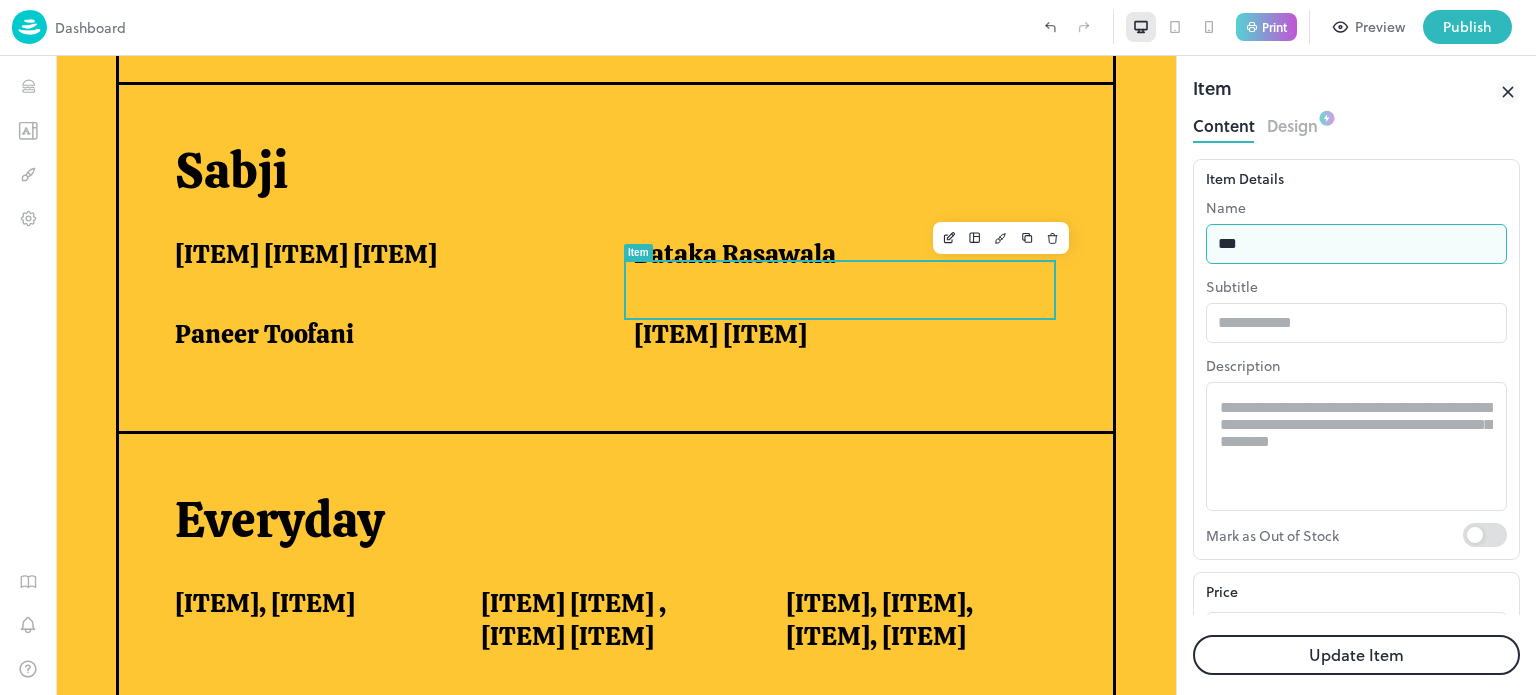 type on "**********" 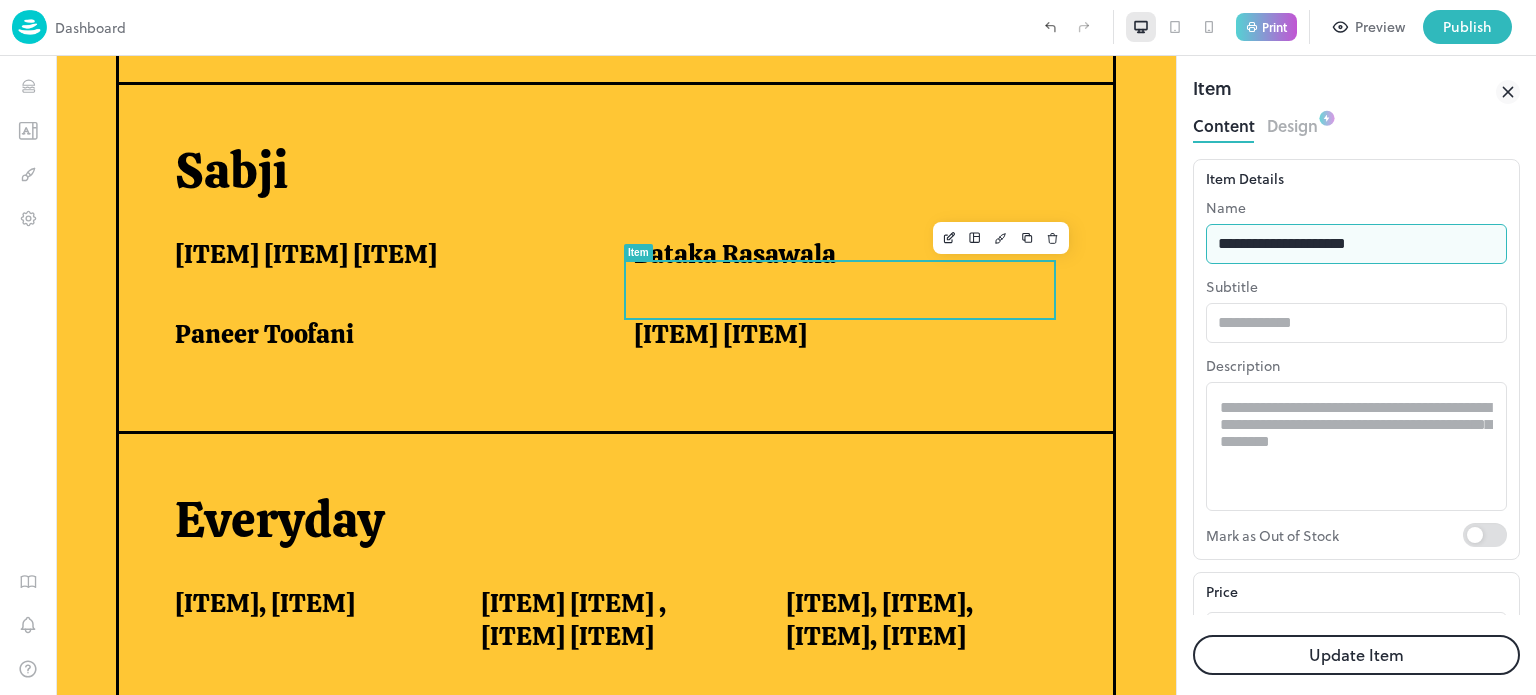 click on "Update Item" at bounding box center (1356, 655) 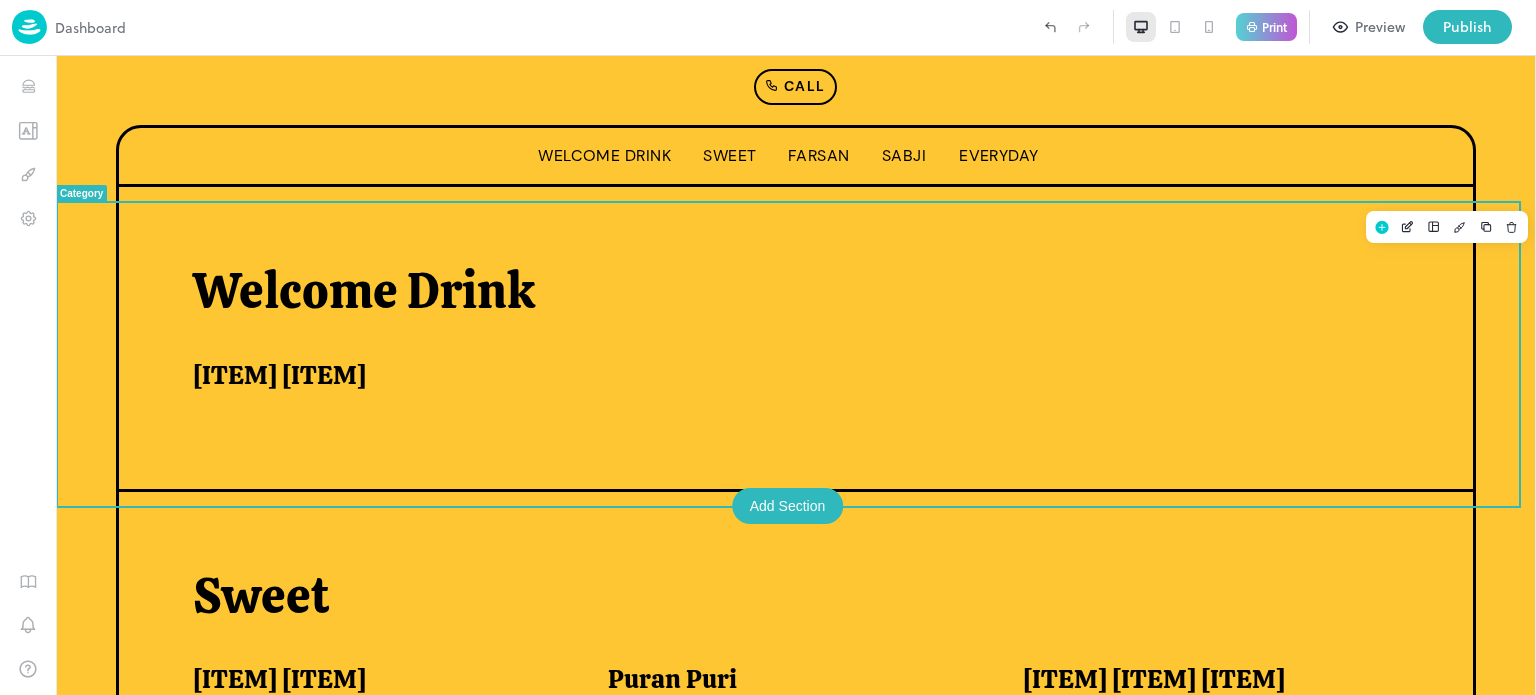 scroll, scrollTop: 0, scrollLeft: 0, axis: both 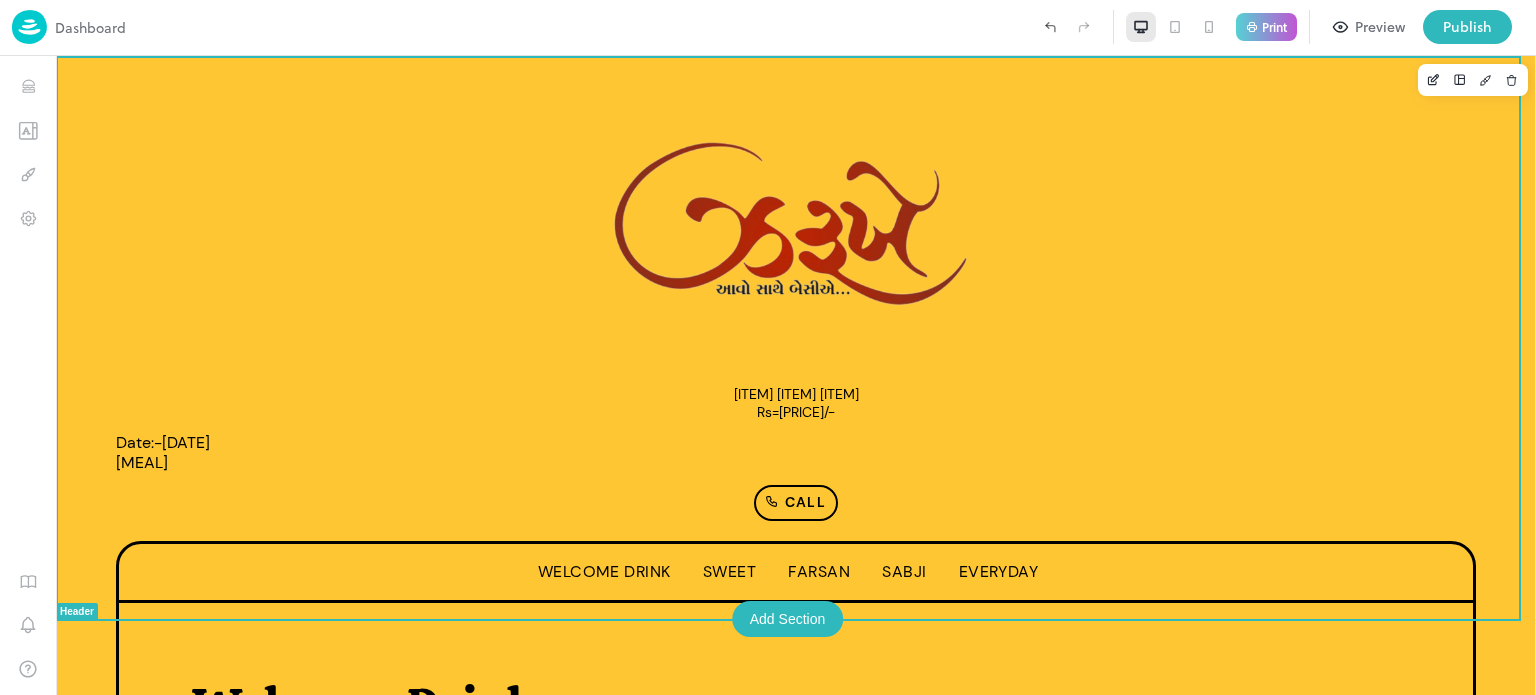 click on "Call" at bounding box center (796, 497) 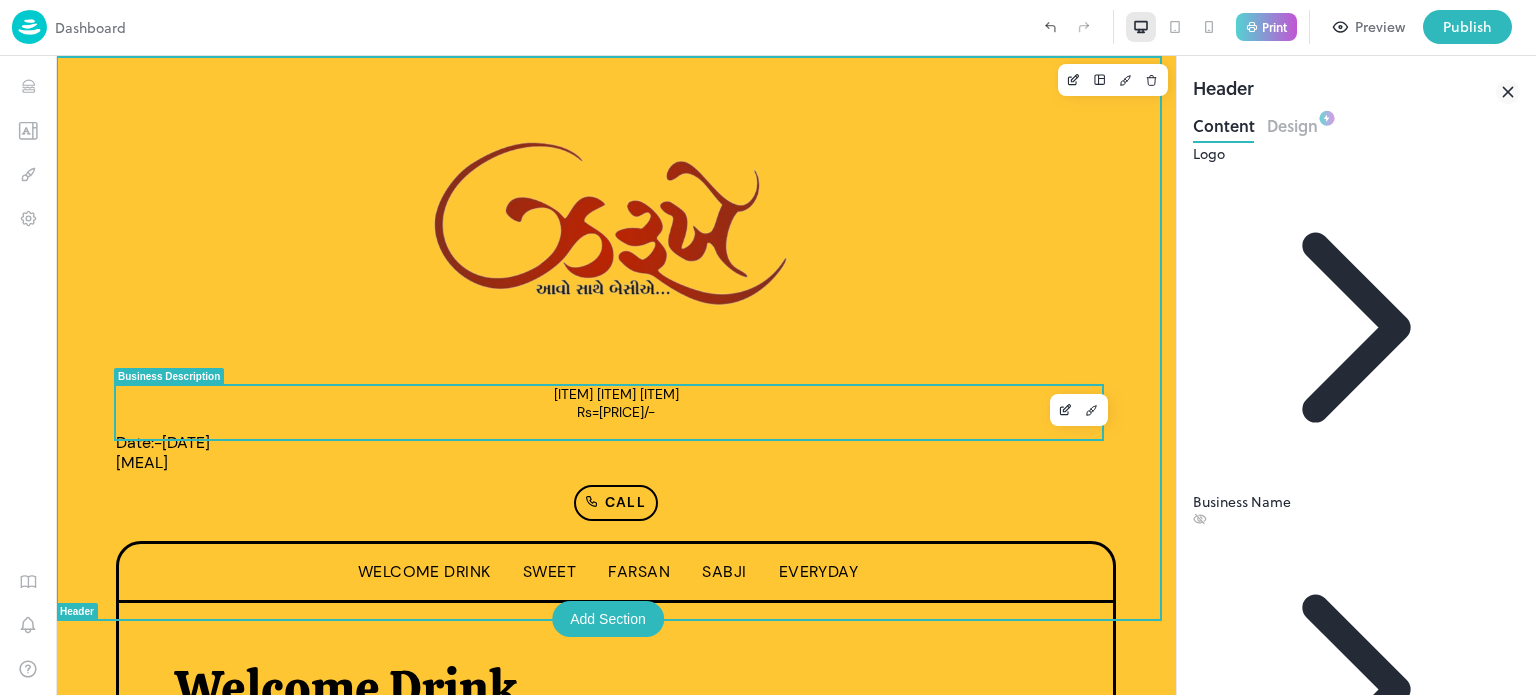 scroll, scrollTop: 0, scrollLeft: 0, axis: both 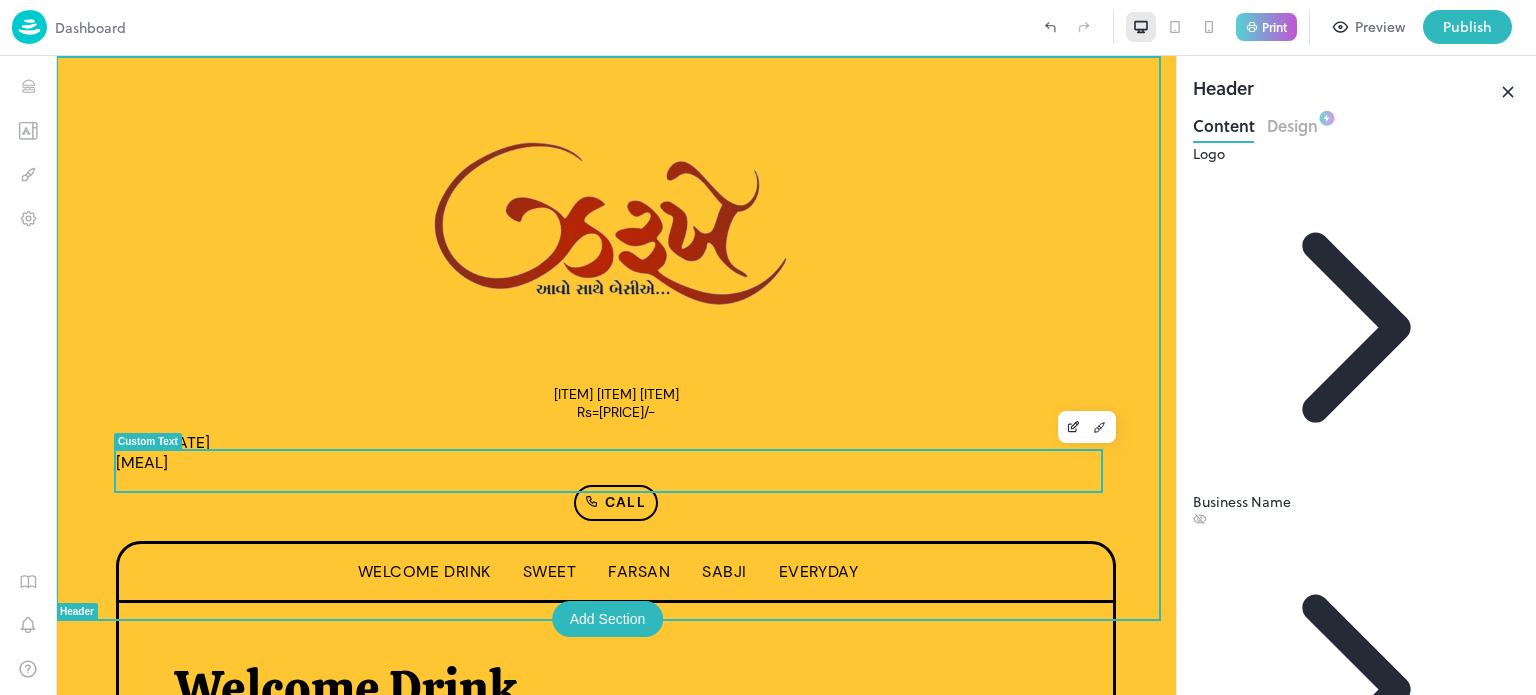 click on "Date:-[DATE]
[MEAL]" at bounding box center [616, 453] 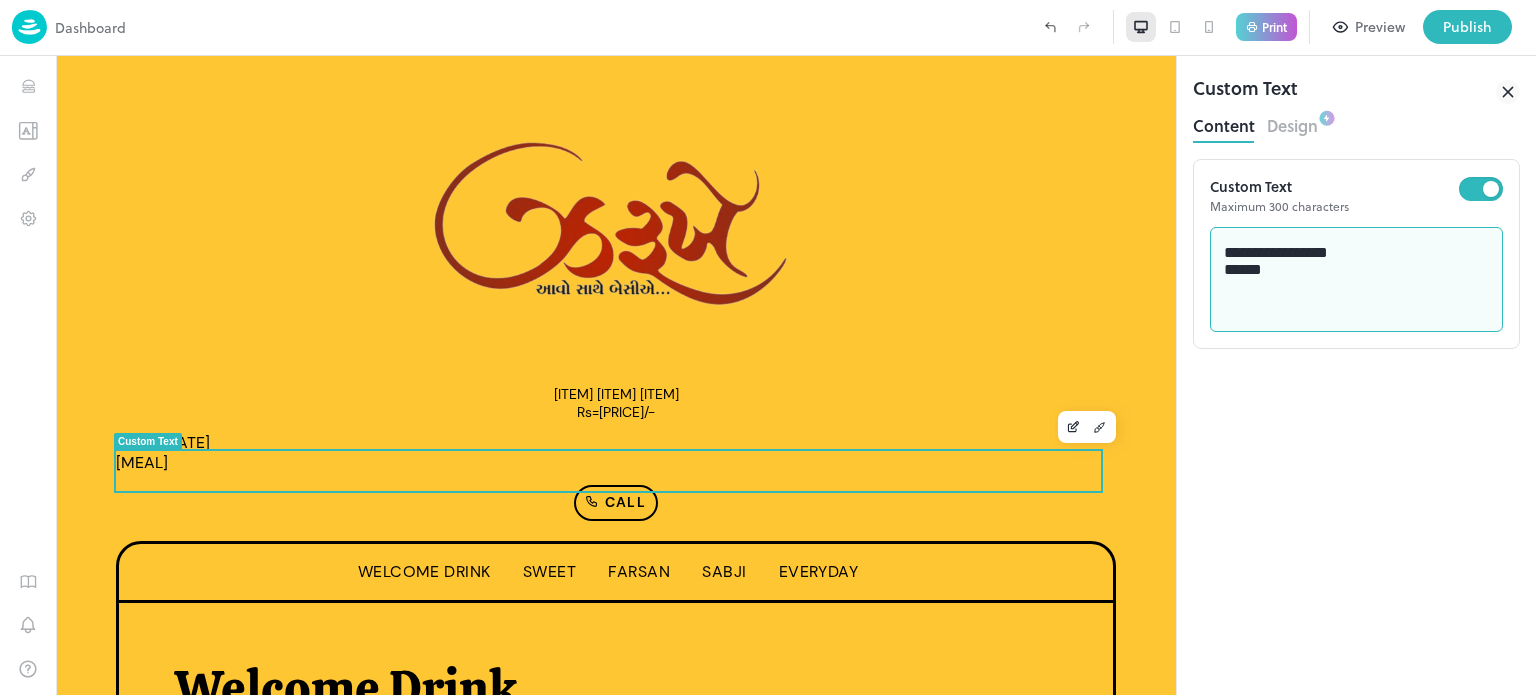 click on "**********" at bounding box center [1357, 280] 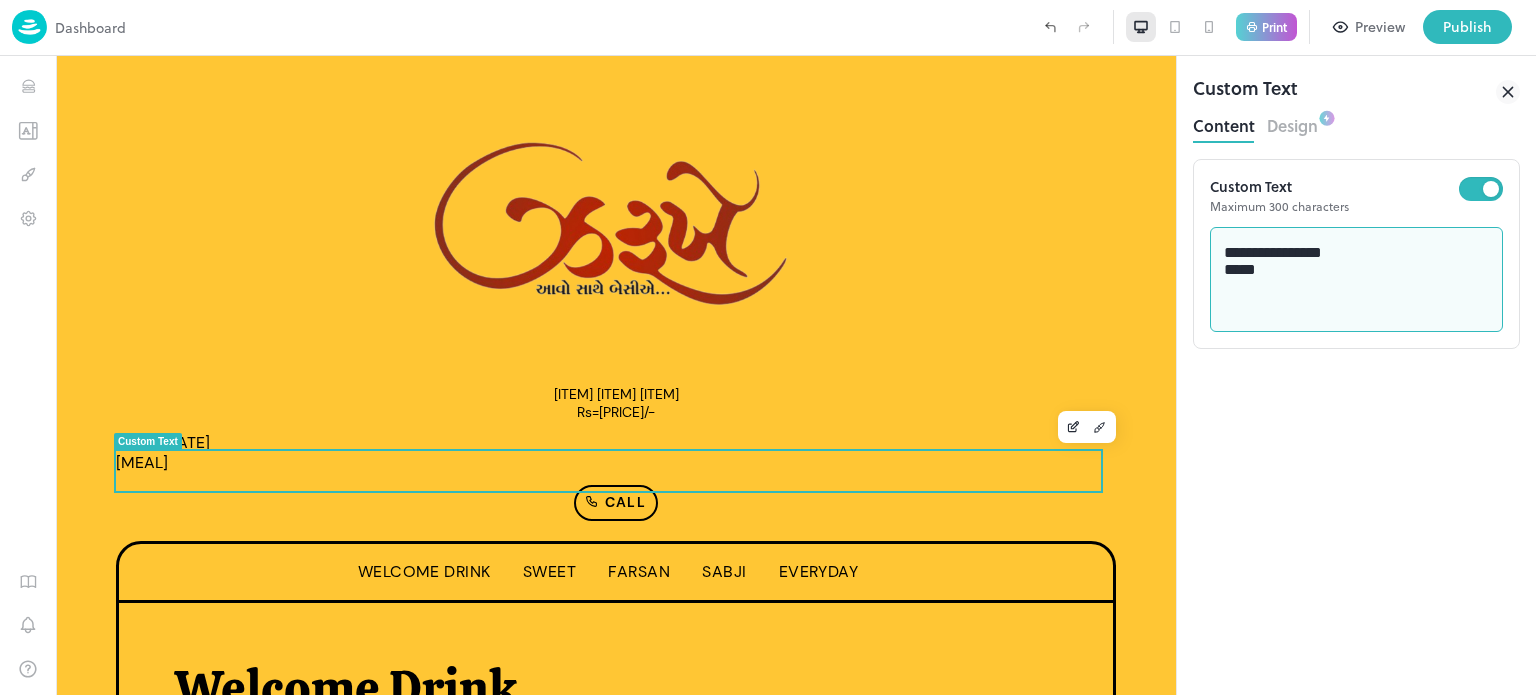 click on "**********" at bounding box center (1357, 280) 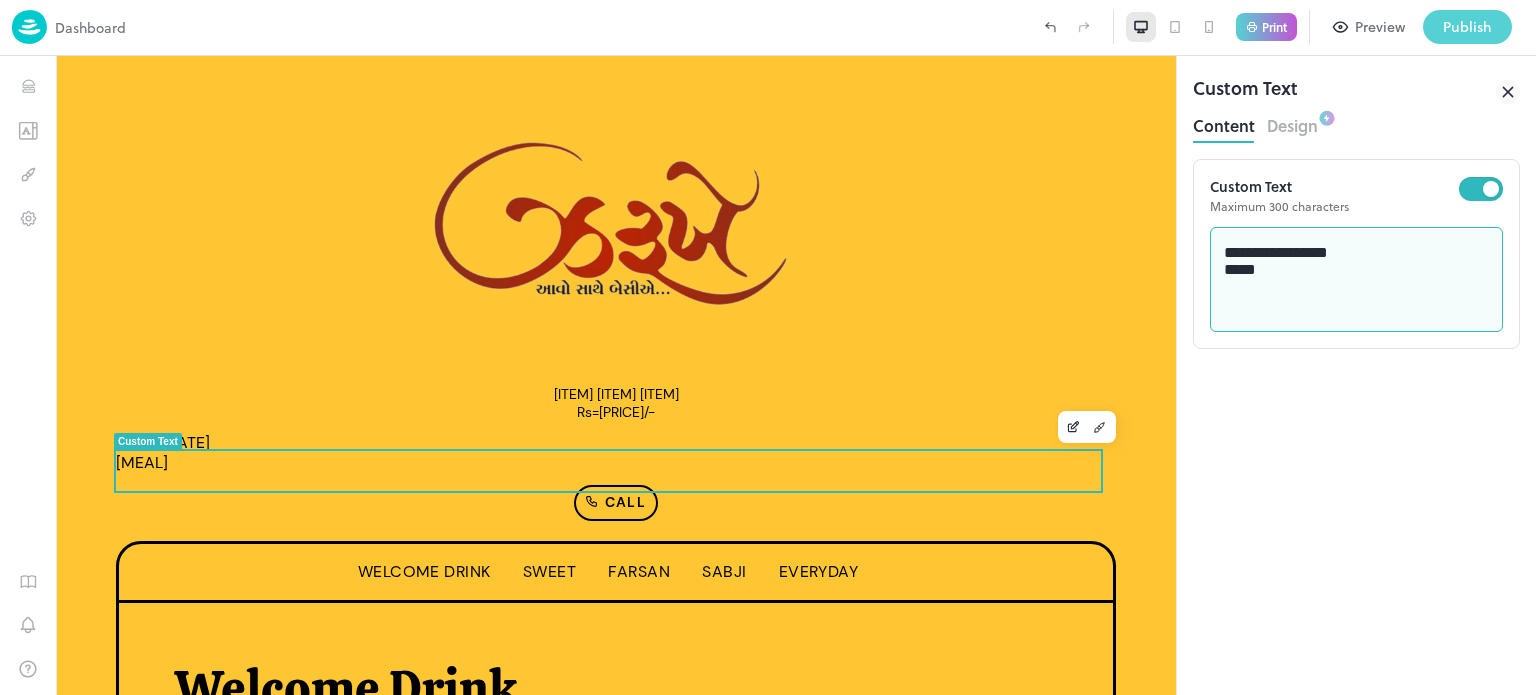 type on "**********" 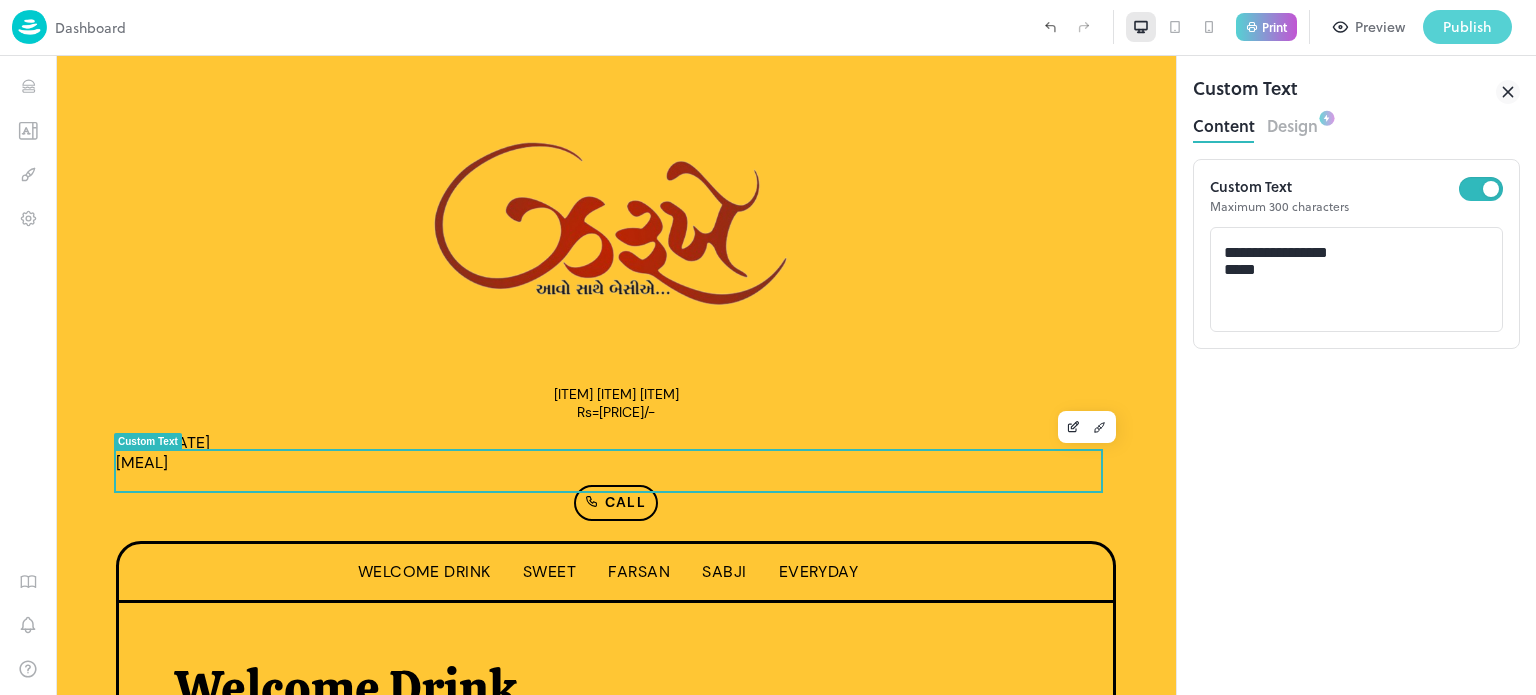 click on "Publish" at bounding box center (1467, 27) 